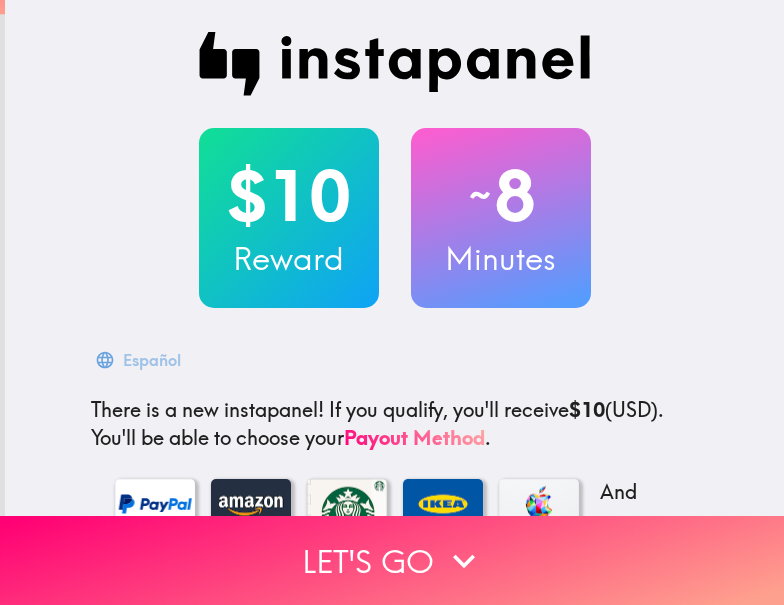 scroll, scrollTop: 0, scrollLeft: 0, axis: both 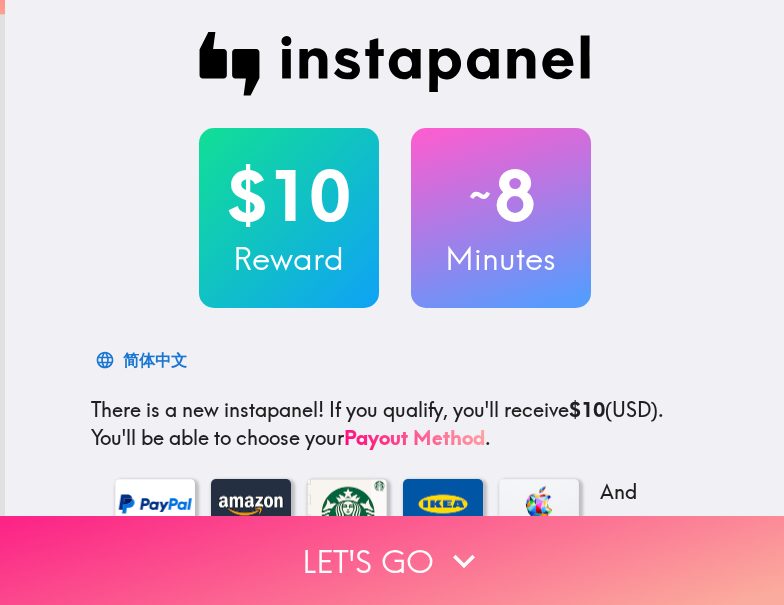 click 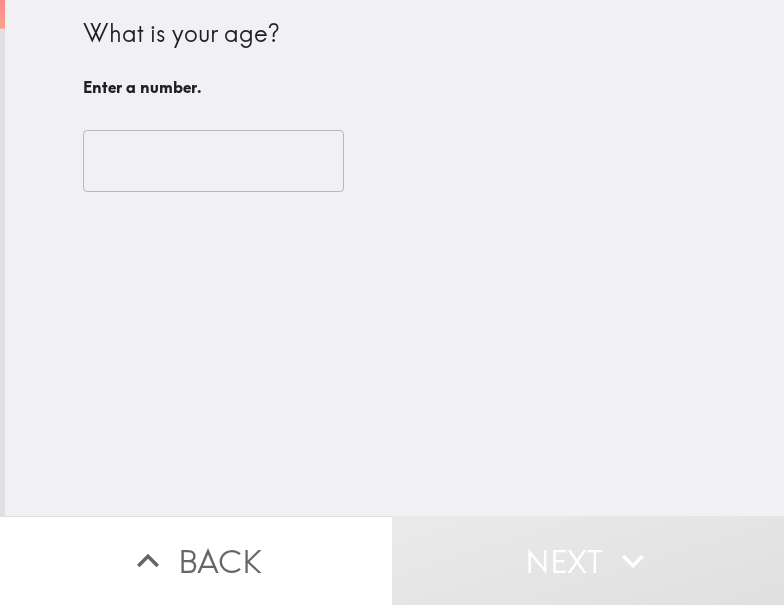 click at bounding box center (213, 161) 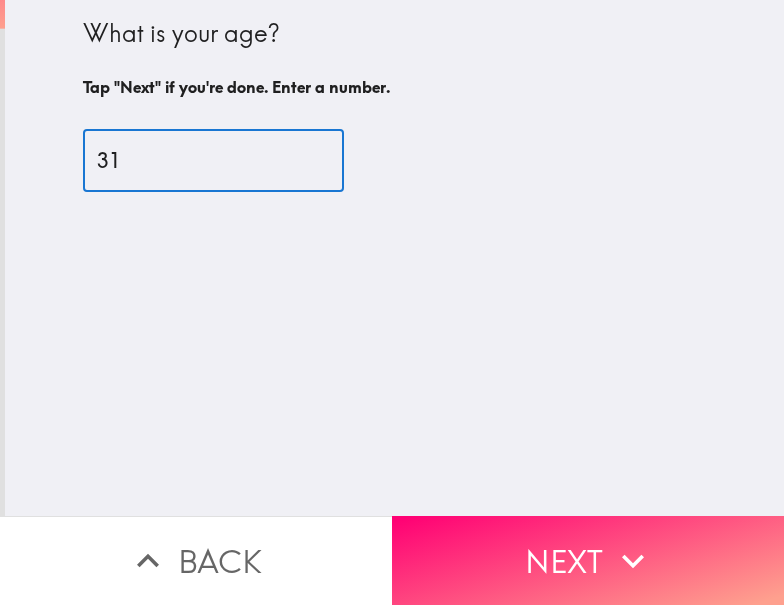 type on "31" 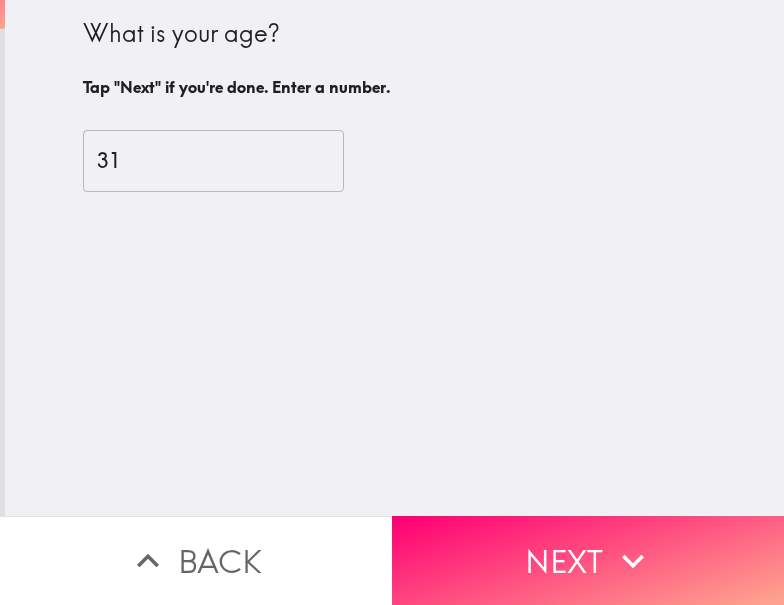 drag, startPoint x: 619, startPoint y: 505, endPoint x: 630, endPoint y: 510, distance: 12.083046 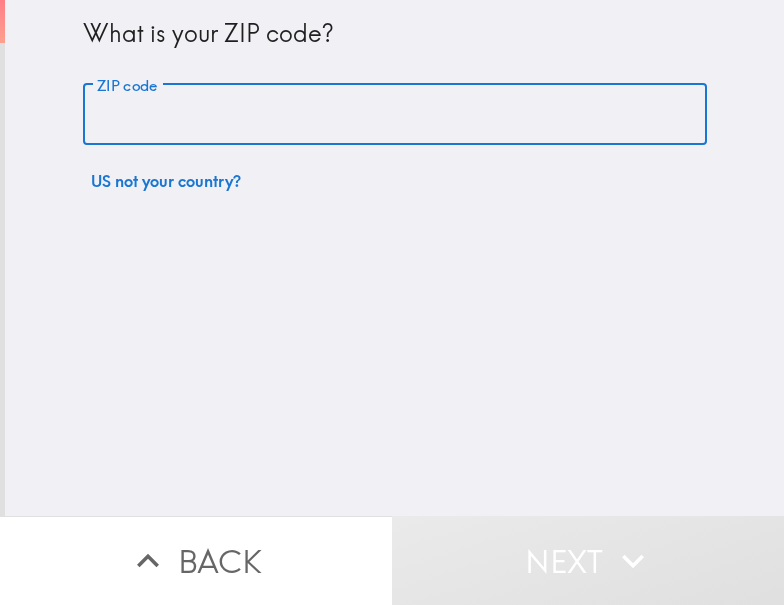 click on "ZIP code" at bounding box center (395, 115) 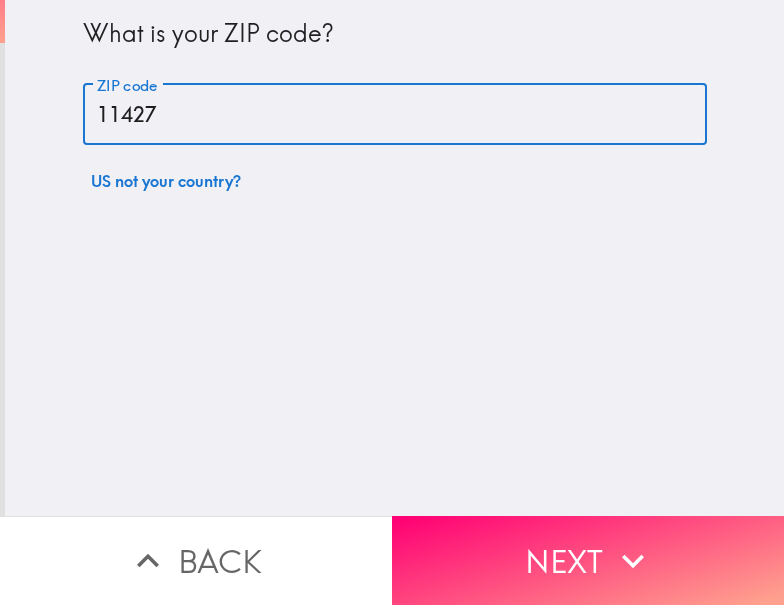type on "11427" 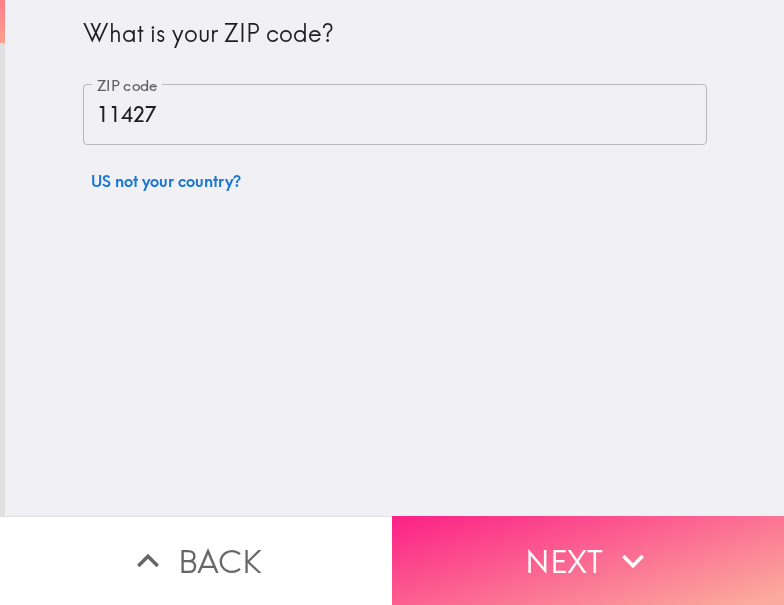 click on "Next" at bounding box center (588, 560) 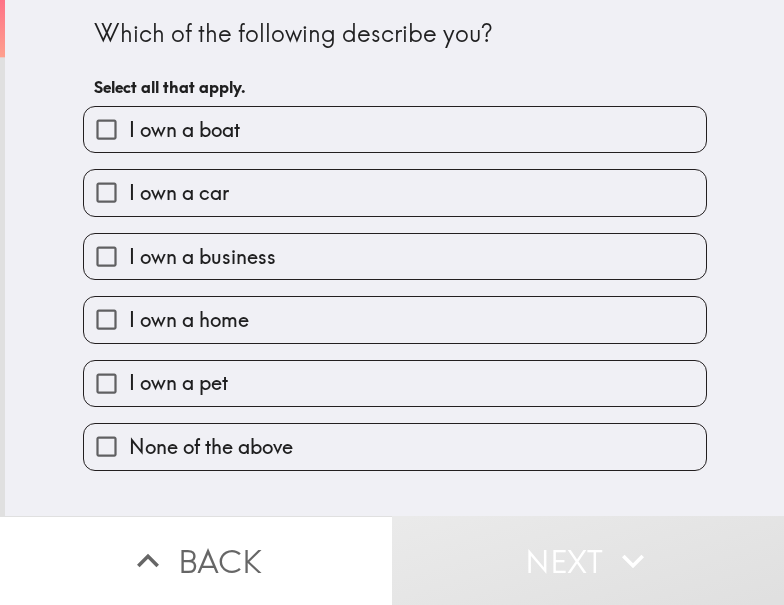 click on "I own a business" at bounding box center [395, 256] 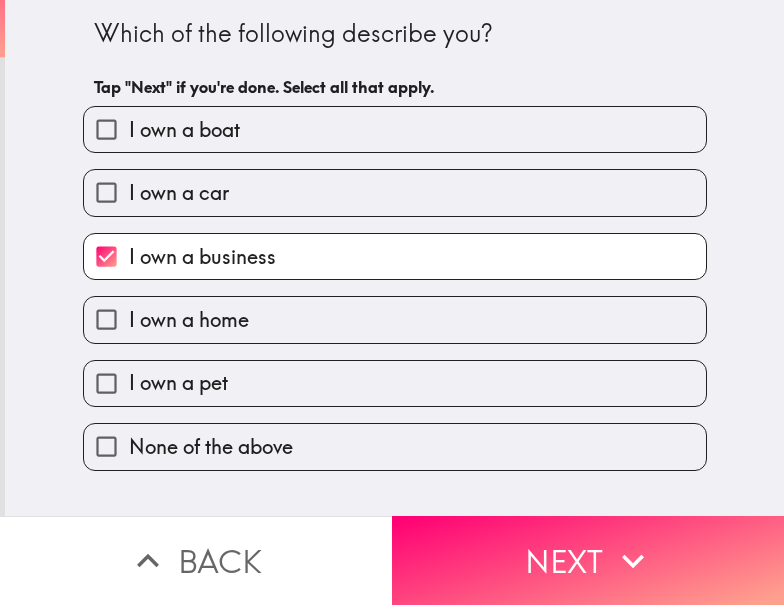 click on "I own a boat" at bounding box center (395, 129) 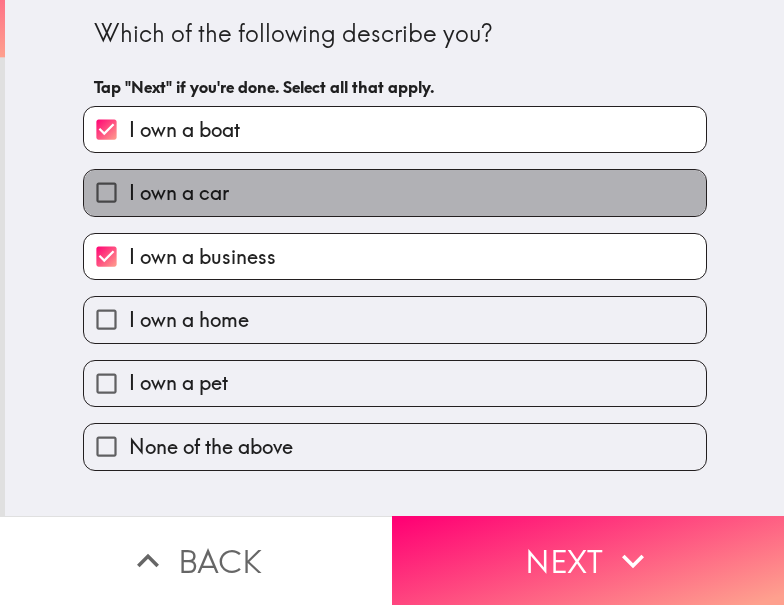 click on "I own a car" at bounding box center [395, 192] 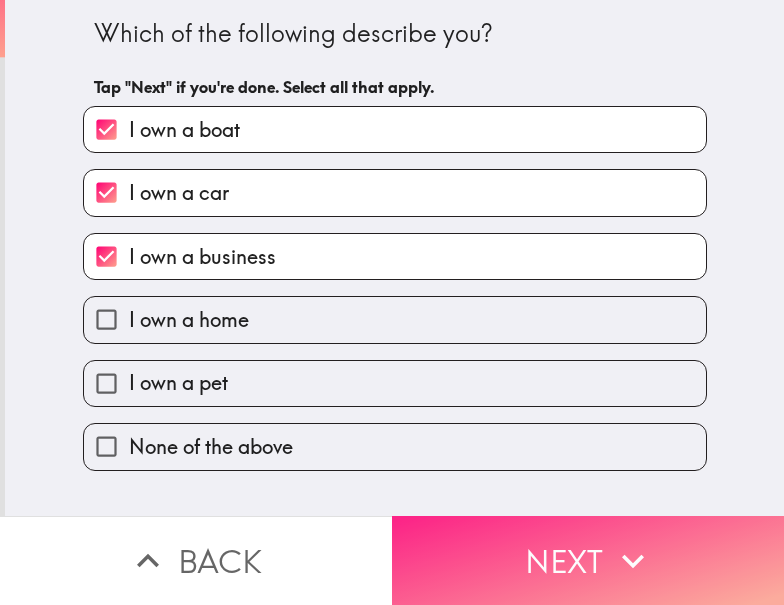 click on "Next" at bounding box center (588, 560) 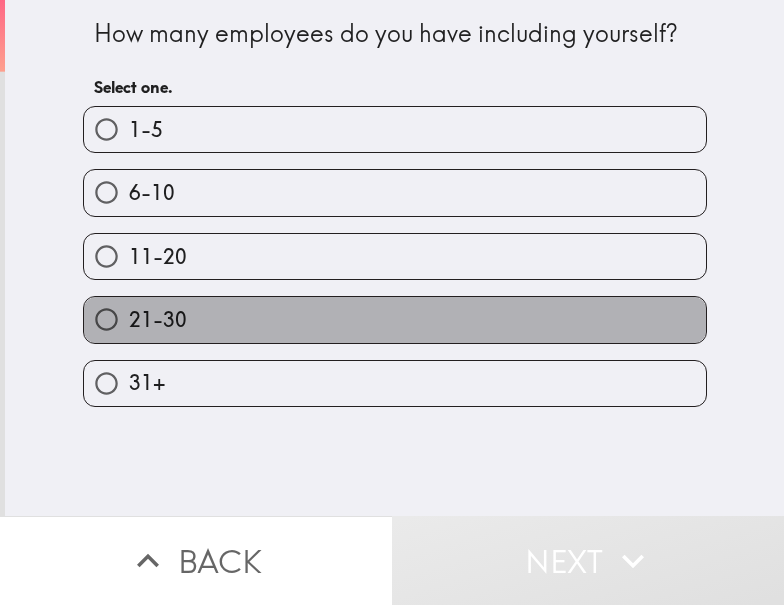 click on "21-30" at bounding box center (158, 320) 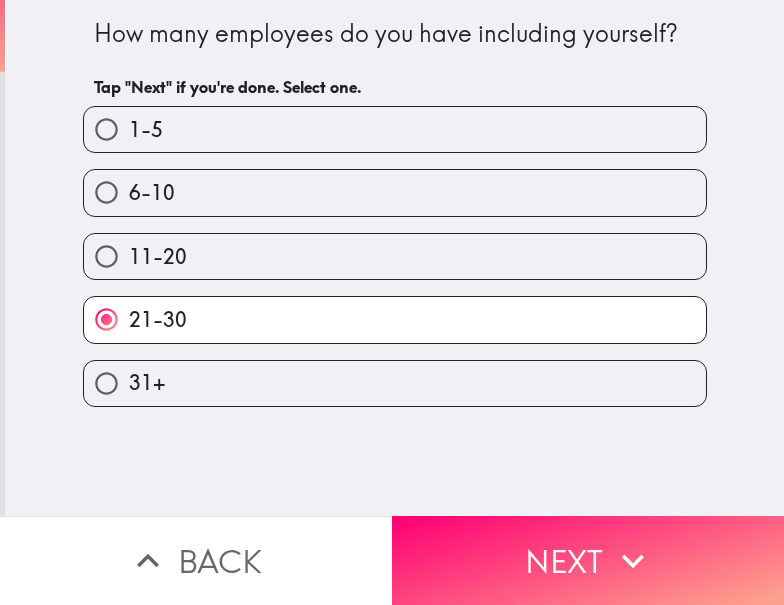 click on "Next" at bounding box center (588, 560) 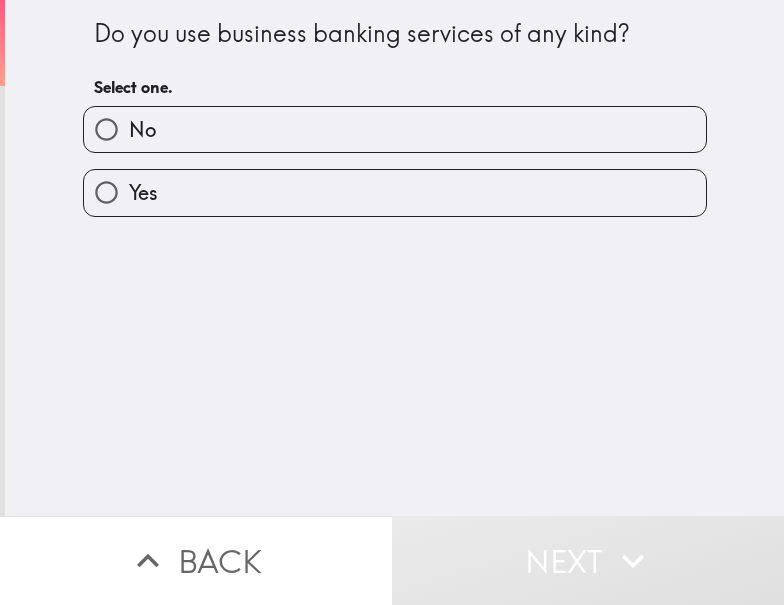 click on "Yes" at bounding box center (395, 192) 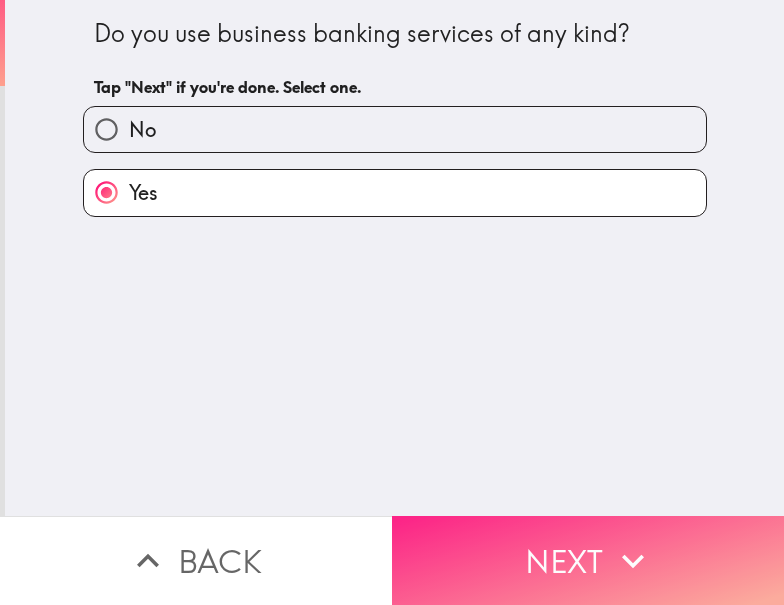 click on "Next" at bounding box center [588, 560] 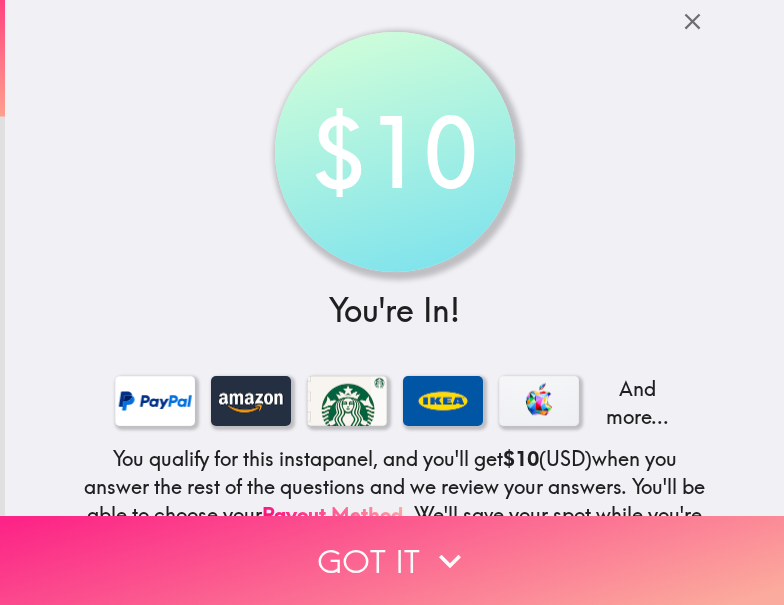 drag, startPoint x: 531, startPoint y: 537, endPoint x: 577, endPoint y: 540, distance: 46.09772 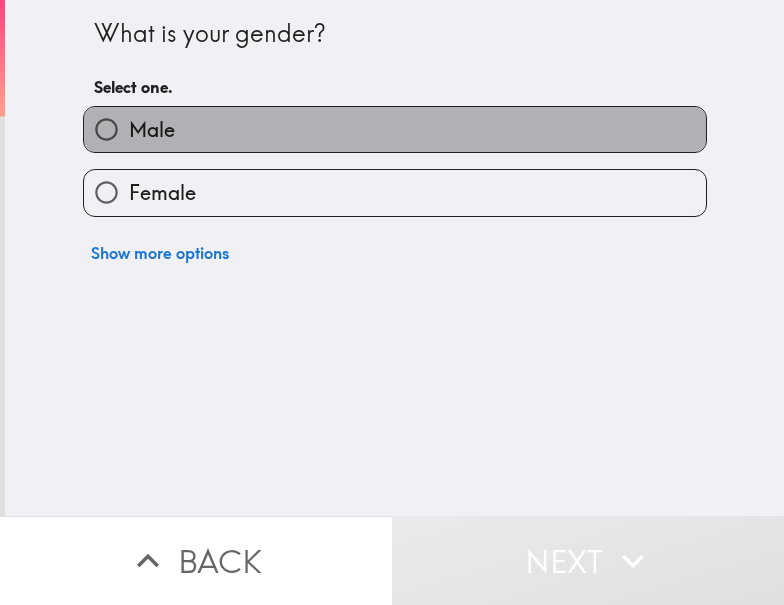 click on "Male" at bounding box center [395, 129] 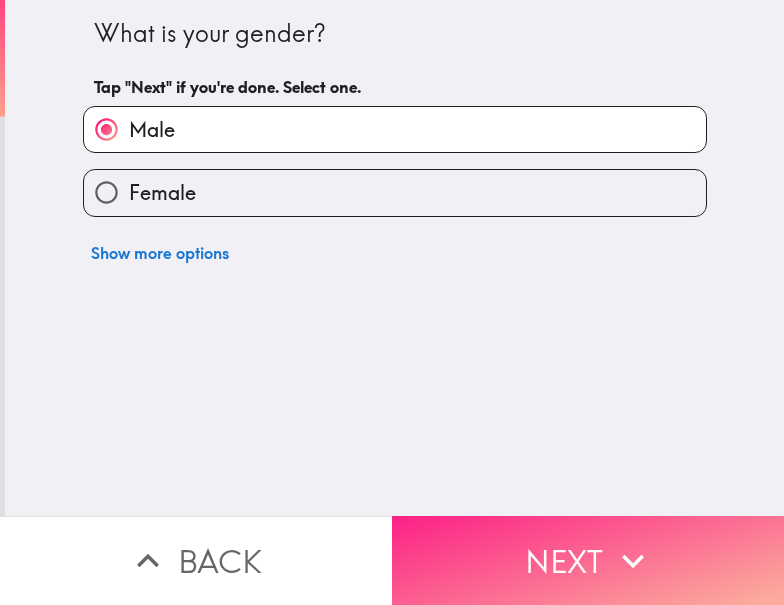 drag, startPoint x: 530, startPoint y: 522, endPoint x: 676, endPoint y: 523, distance: 146.00342 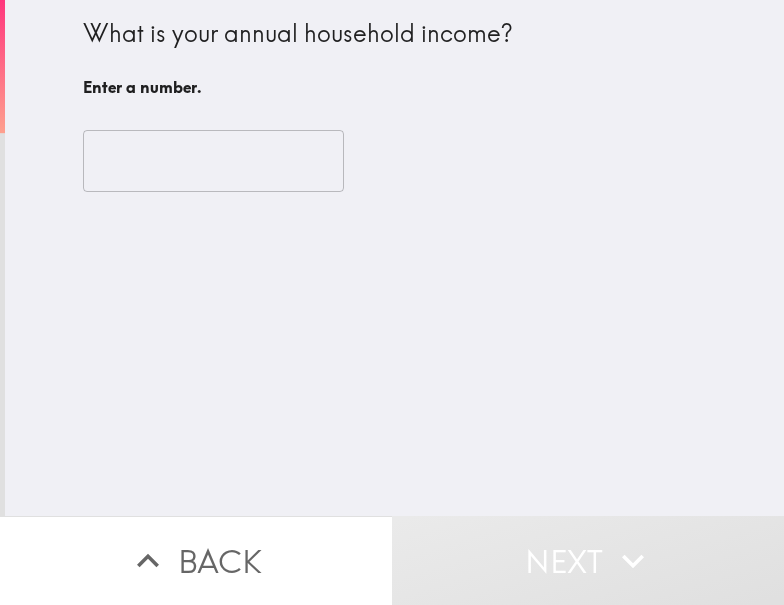 click on "What is your annual household income? Enter a number. ​" at bounding box center [394, 258] 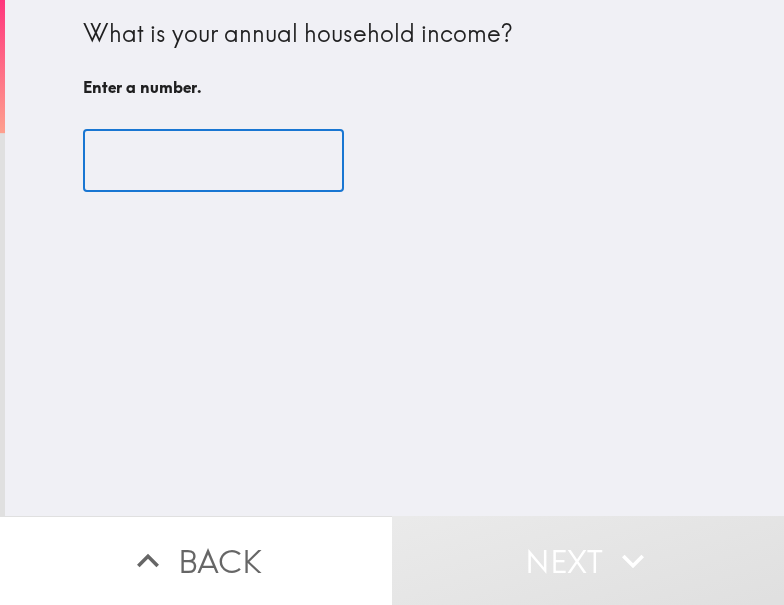 click at bounding box center (213, 161) 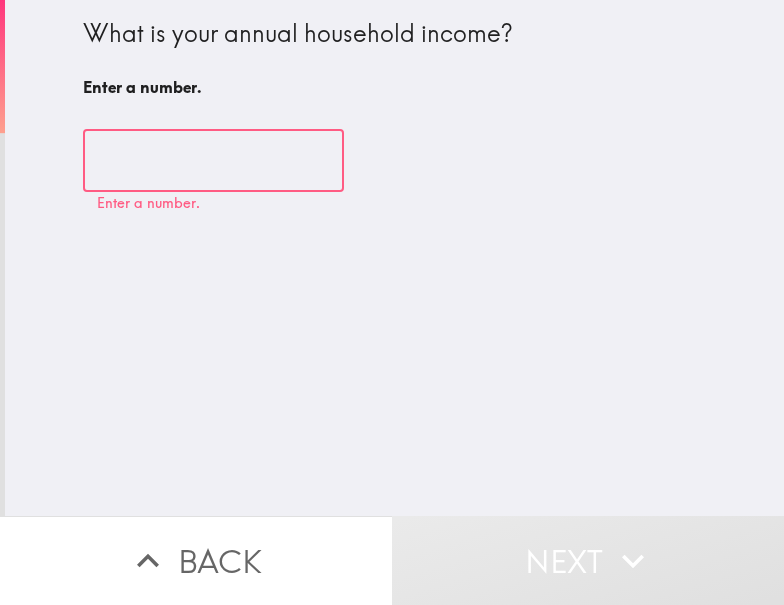 click at bounding box center (213, 161) 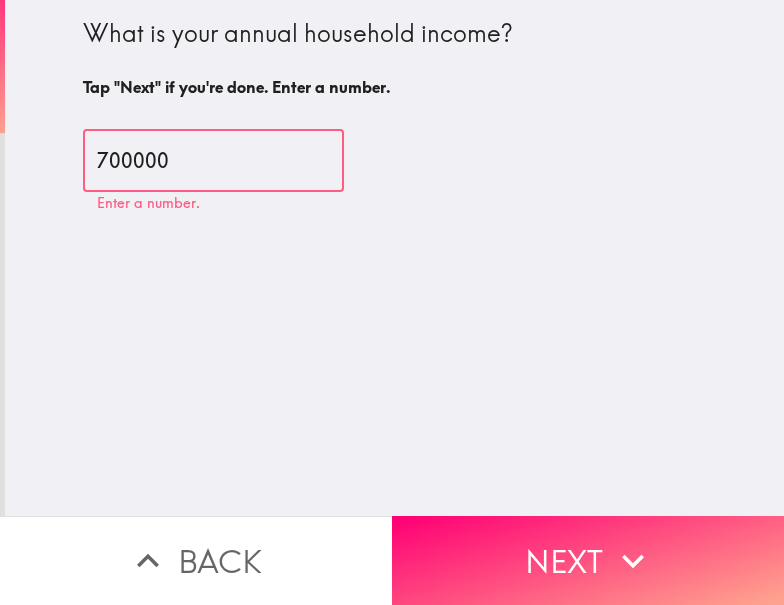 type on "700000" 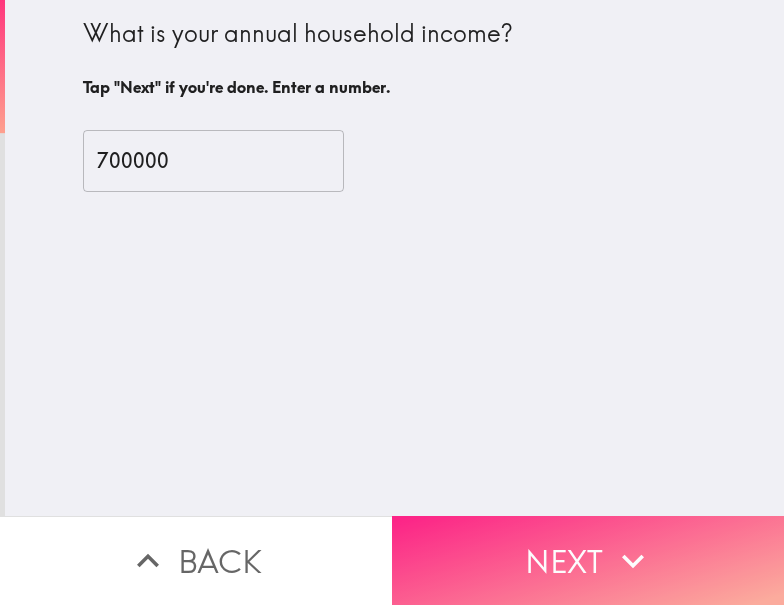 drag, startPoint x: 545, startPoint y: 546, endPoint x: 753, endPoint y: 567, distance: 209.0574 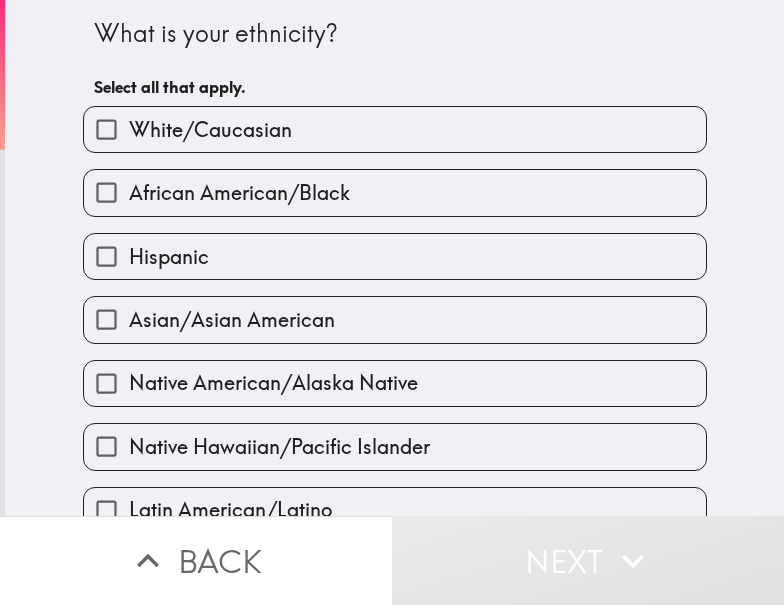 drag, startPoint x: 376, startPoint y: 126, endPoint x: 422, endPoint y: 126, distance: 46 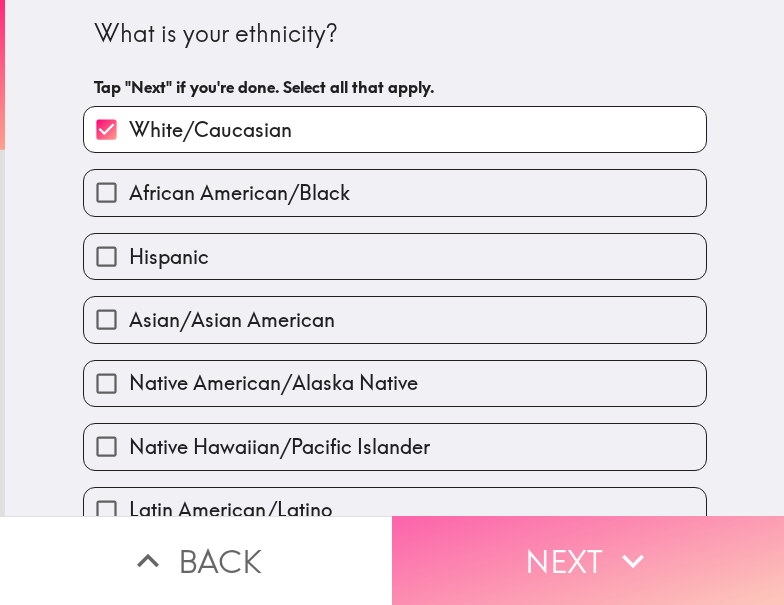 click on "Next" at bounding box center (588, 560) 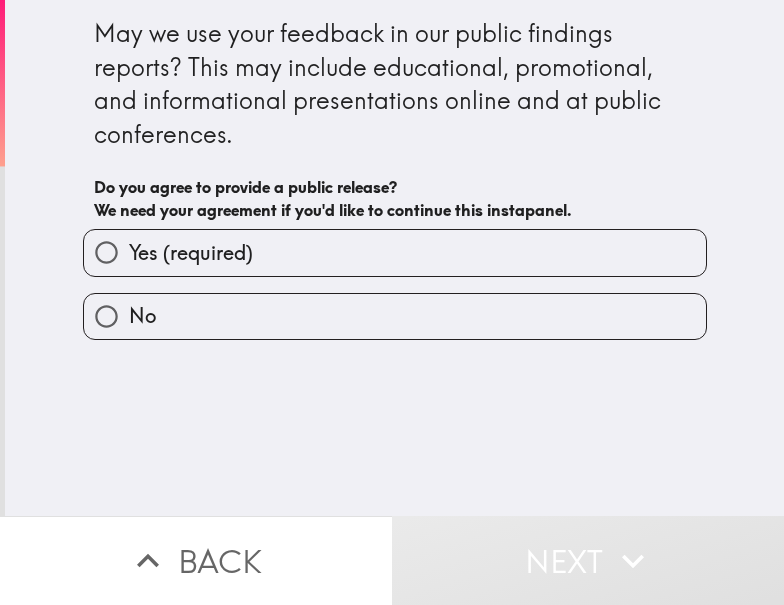 click on "Yes (required)" at bounding box center [395, 252] 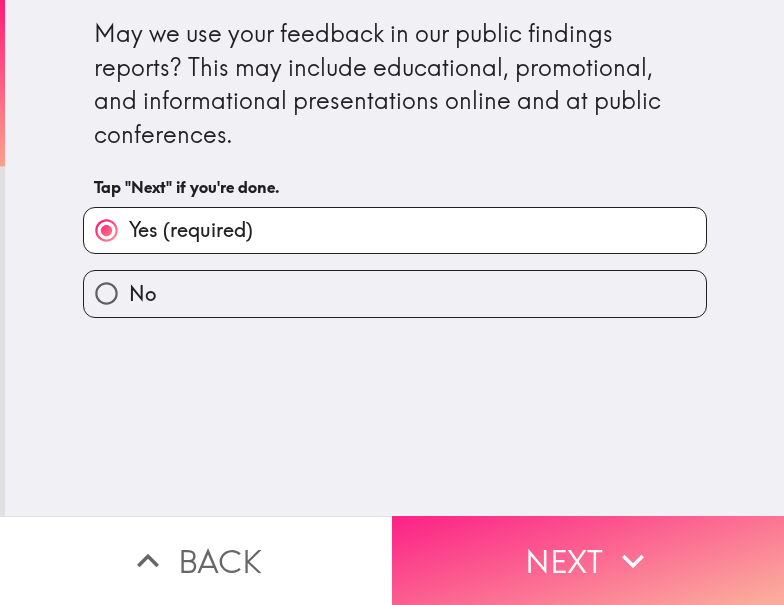 click on "Next" at bounding box center [588, 560] 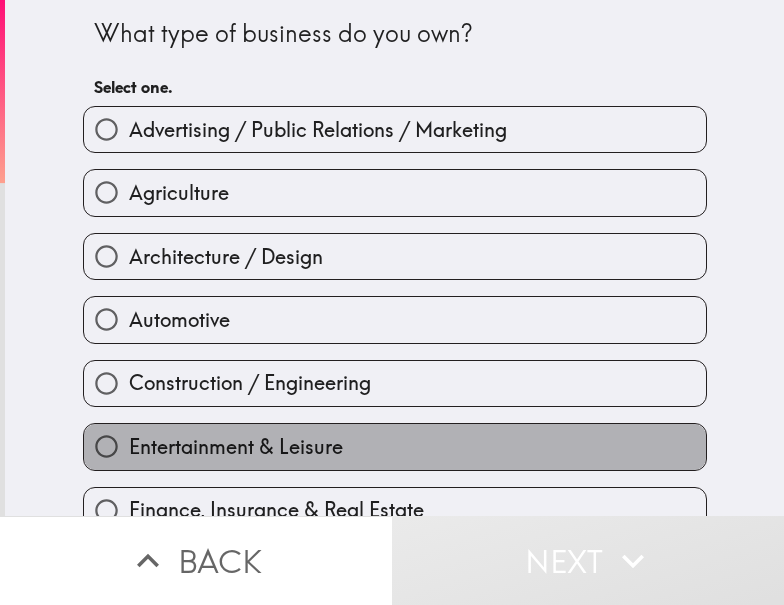 click on "Entertainment & Leisure" at bounding box center [395, 446] 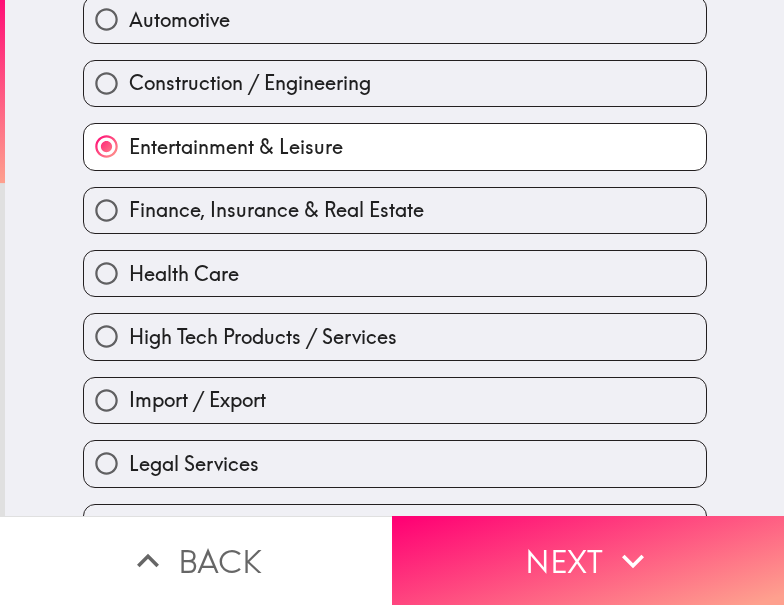 scroll, scrollTop: 400, scrollLeft: 0, axis: vertical 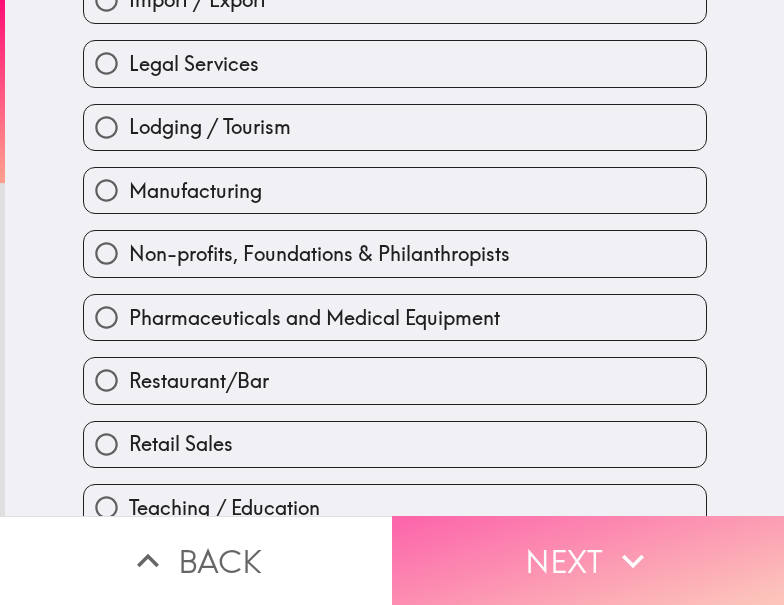 click on "Next" at bounding box center [588, 560] 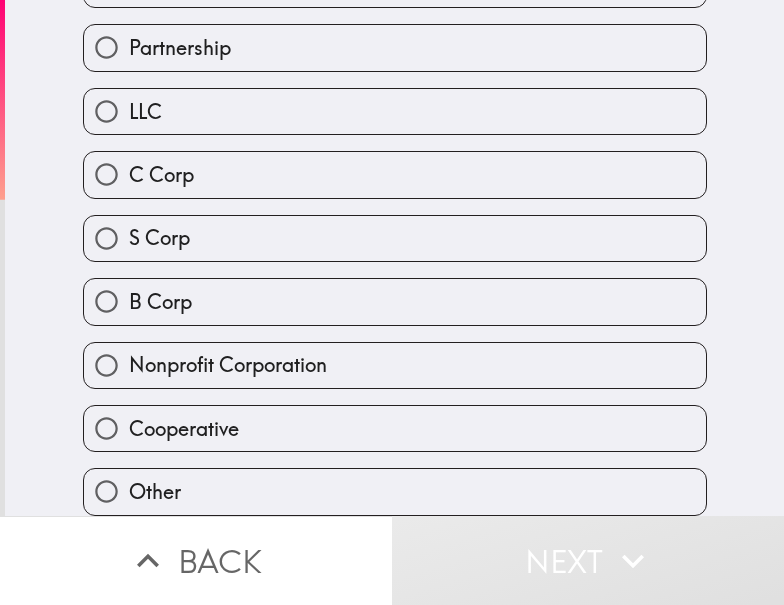 scroll, scrollTop: 162, scrollLeft: 0, axis: vertical 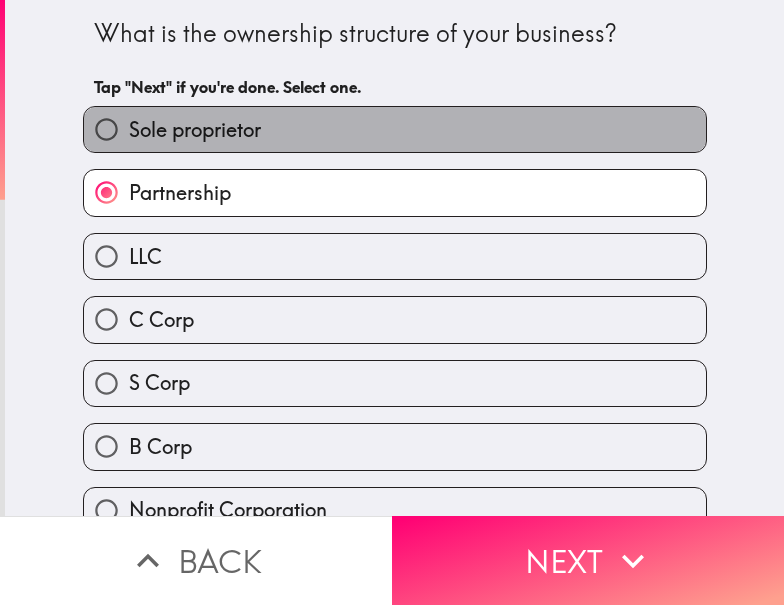 click on "Sole proprietor" at bounding box center [395, 129] 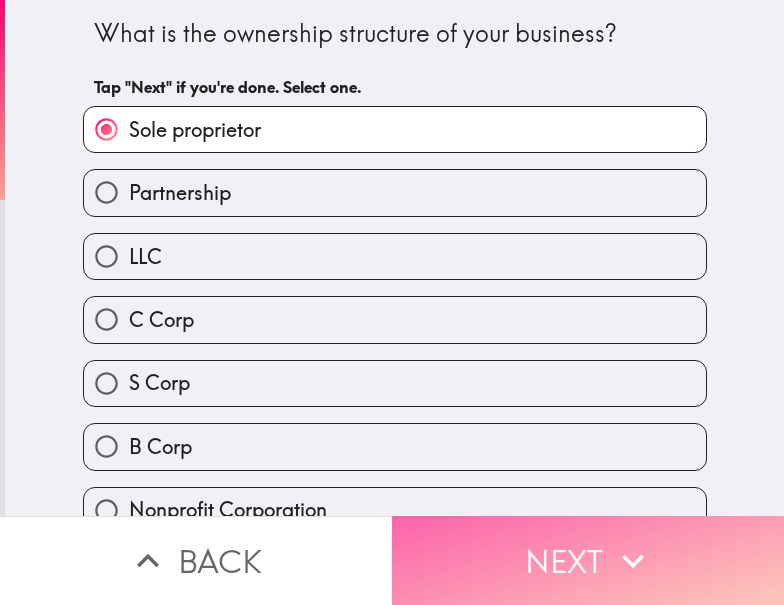 drag, startPoint x: 570, startPoint y: 533, endPoint x: 719, endPoint y: 527, distance: 149.12076 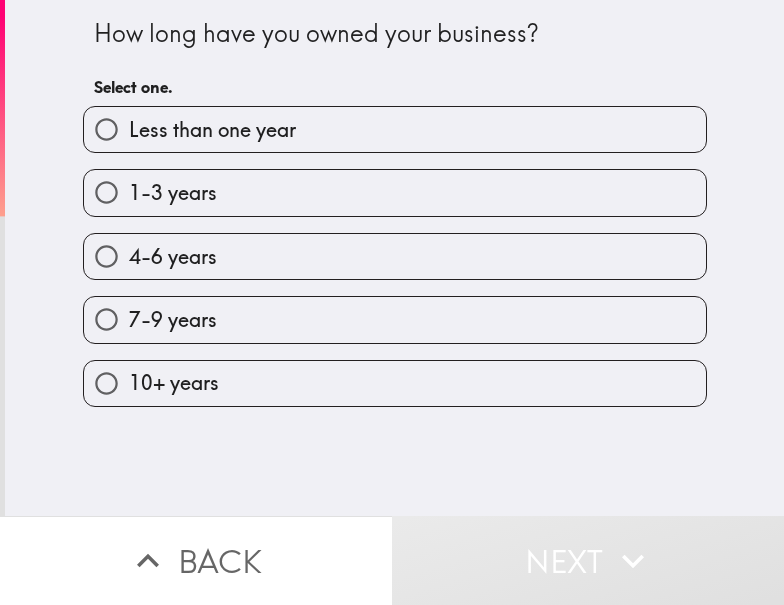 click on "4-6 years" at bounding box center [395, 256] 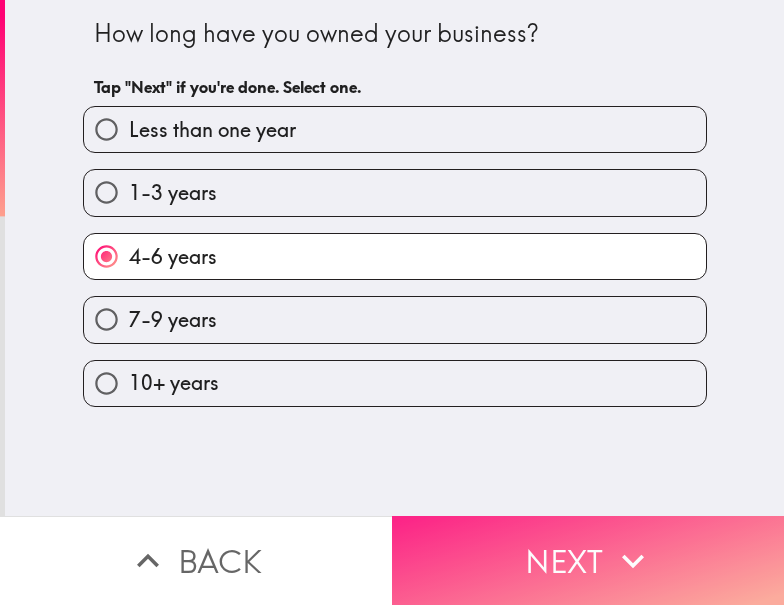 click on "Next" at bounding box center (588, 560) 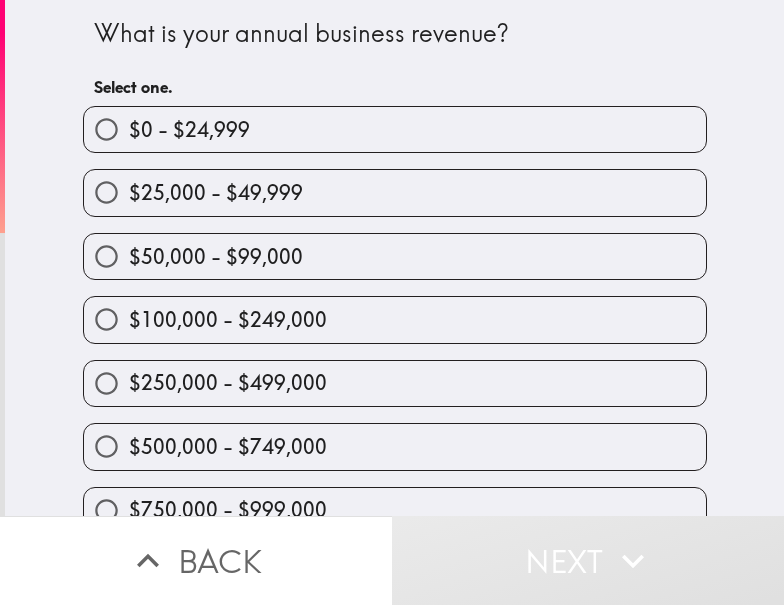 scroll, scrollTop: 98, scrollLeft: 0, axis: vertical 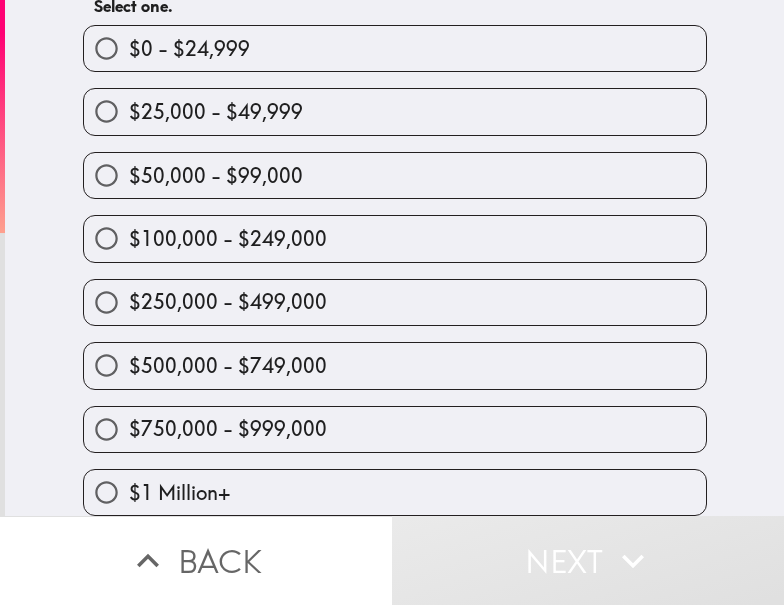click on "$500,000 - $749,000" at bounding box center (395, 365) 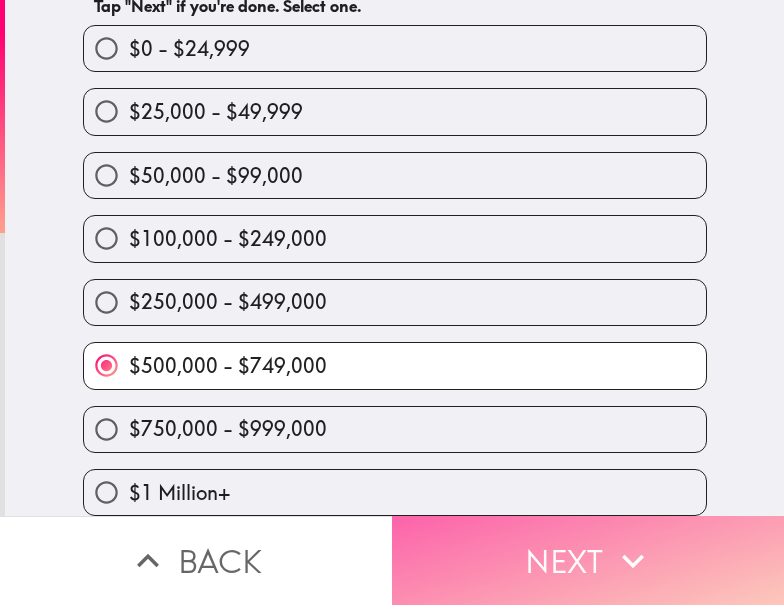 click on "Next" at bounding box center [588, 560] 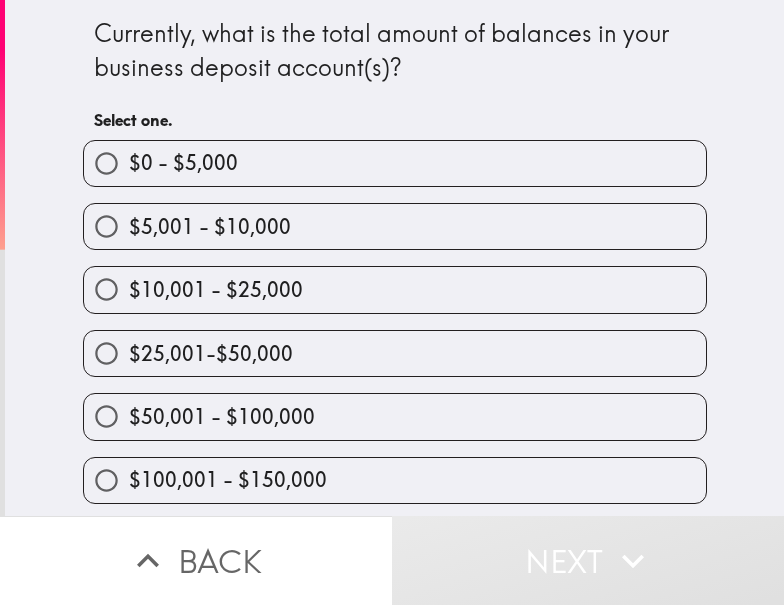 scroll, scrollTop: 100, scrollLeft: 0, axis: vertical 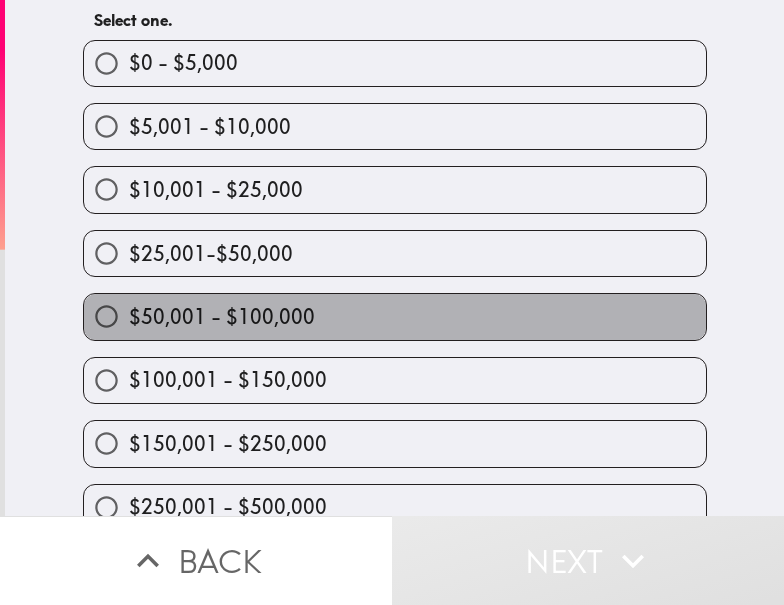 click on "$50,001 - $100,000" at bounding box center (395, 316) 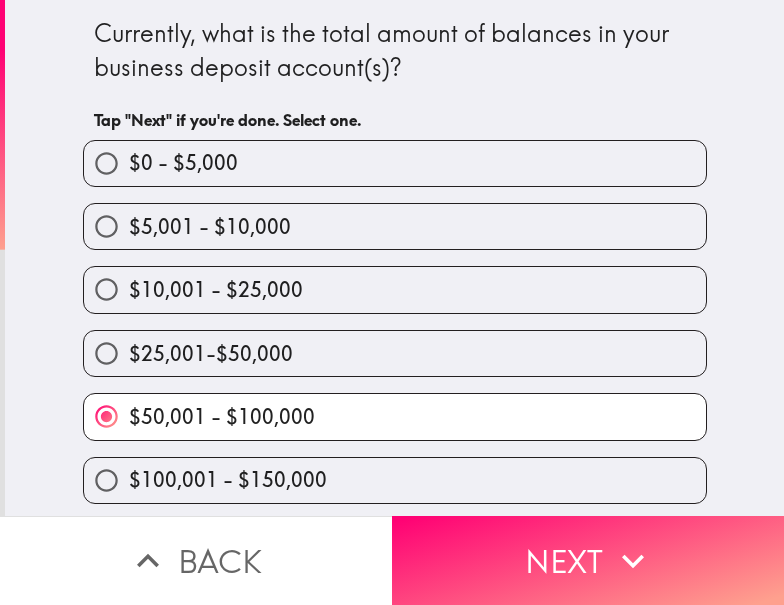 scroll, scrollTop: 259, scrollLeft: 0, axis: vertical 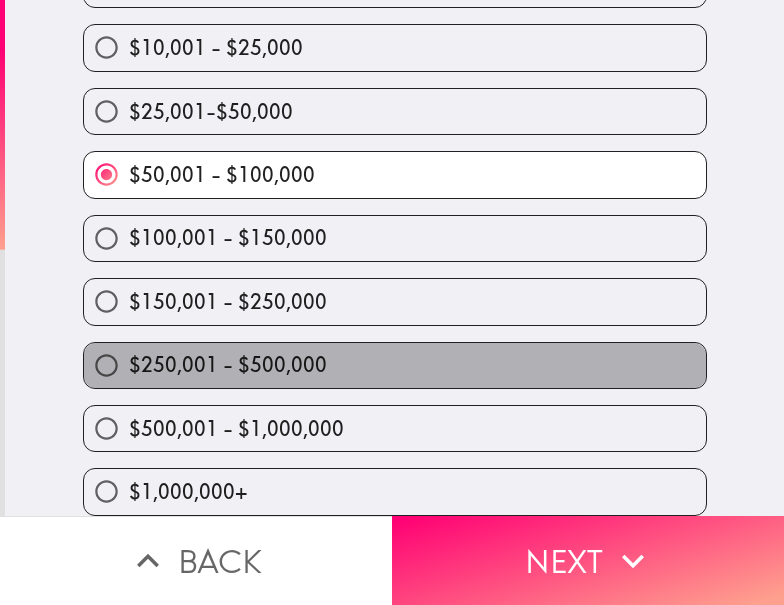 click on "$250,001 - $500,000" at bounding box center [395, 365] 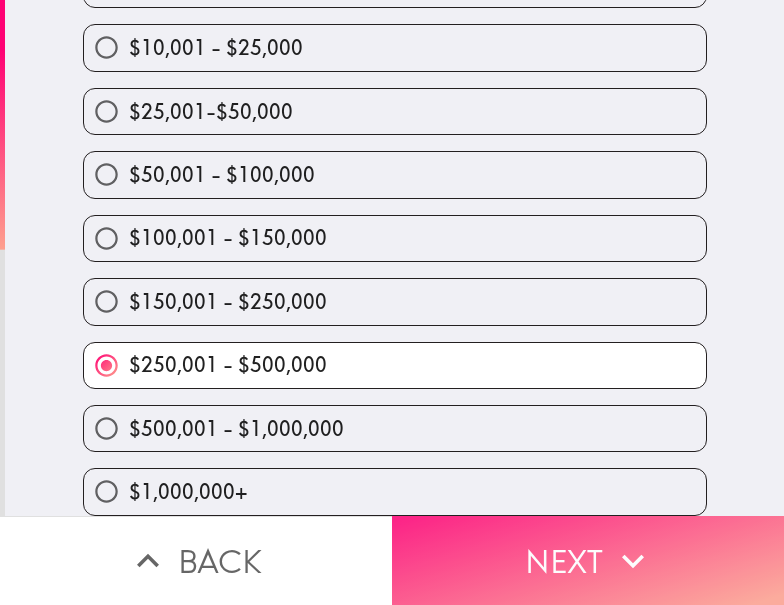 click on "Next" at bounding box center [588, 560] 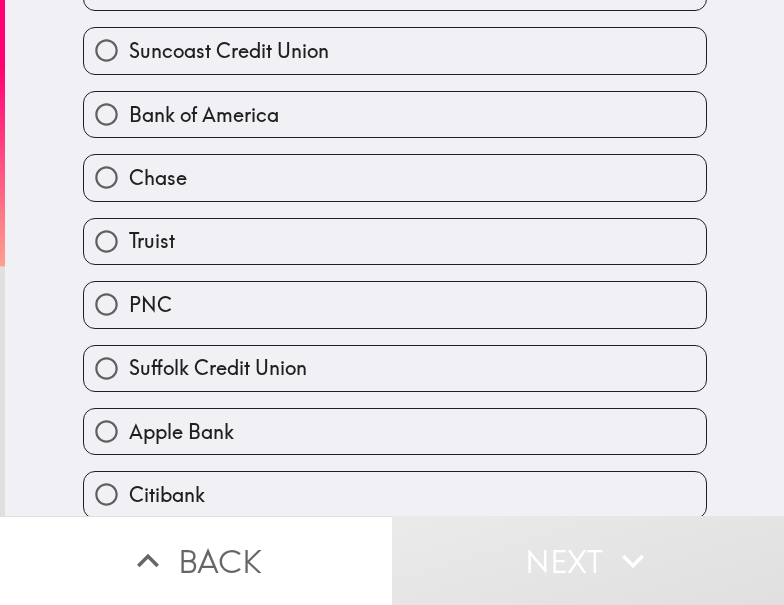 scroll, scrollTop: 0, scrollLeft: 0, axis: both 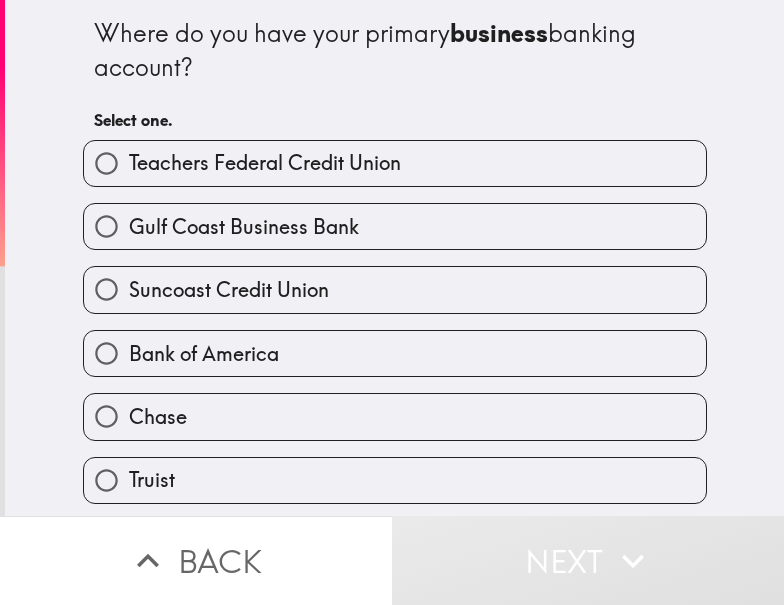 click on "Chase" at bounding box center [395, 416] 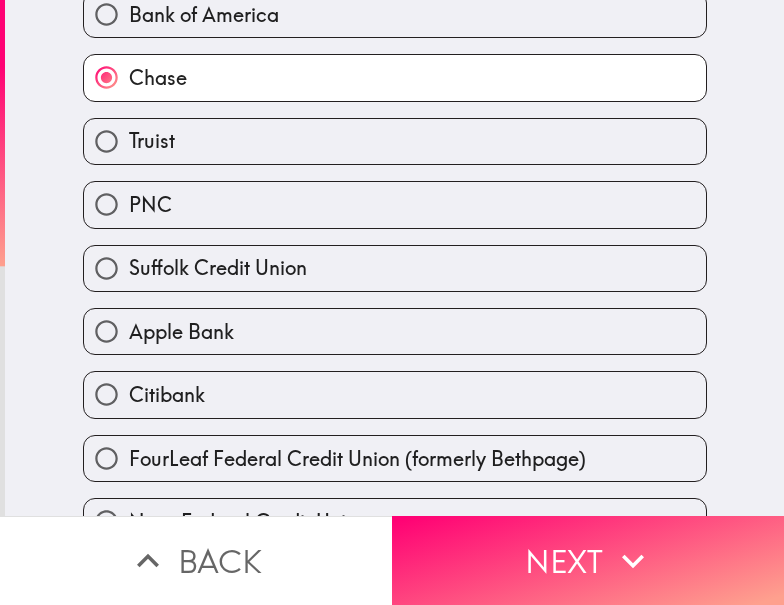 scroll, scrollTop: 0, scrollLeft: 0, axis: both 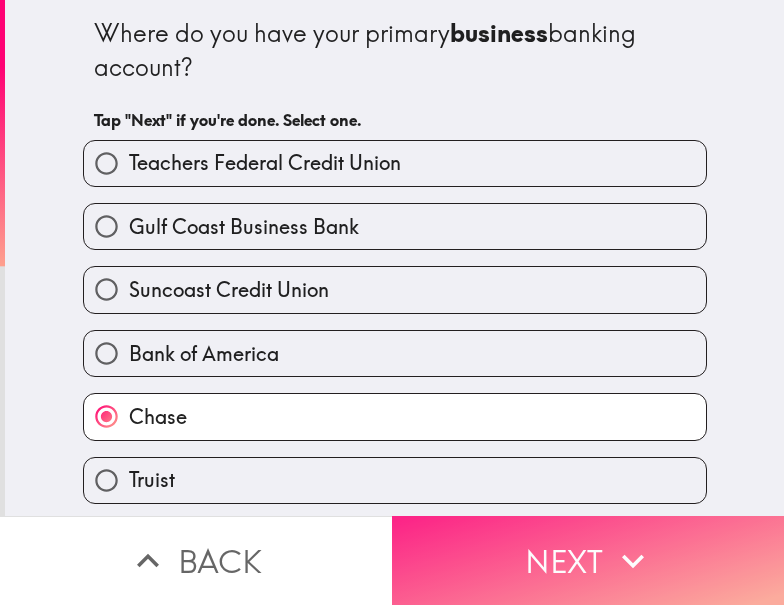 click on "Next" at bounding box center [588, 560] 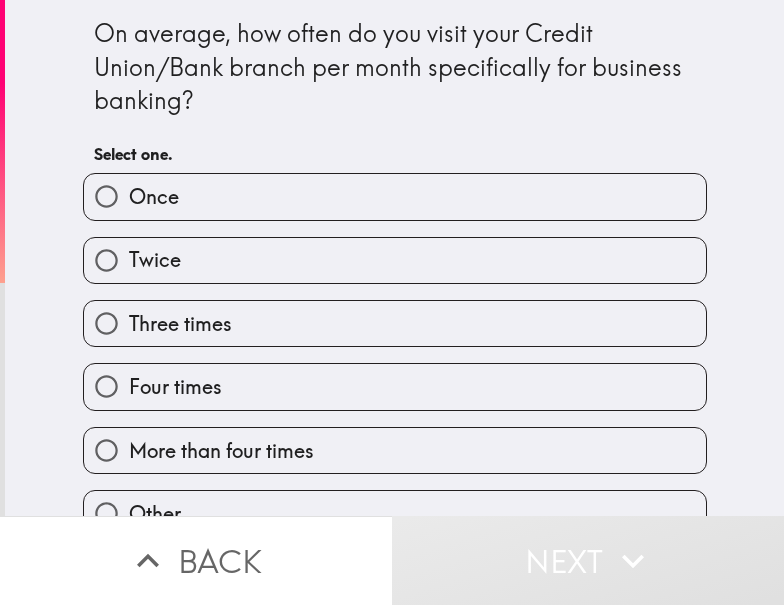 type 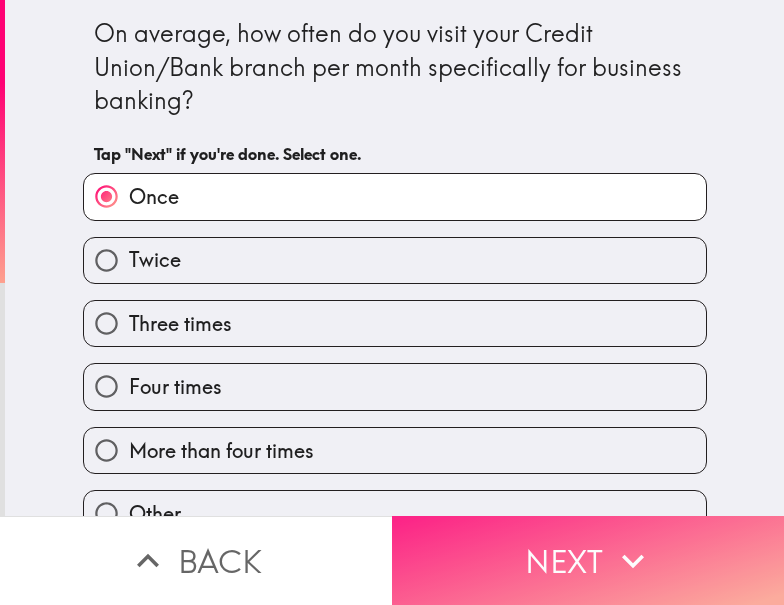 click on "Next" at bounding box center (588, 560) 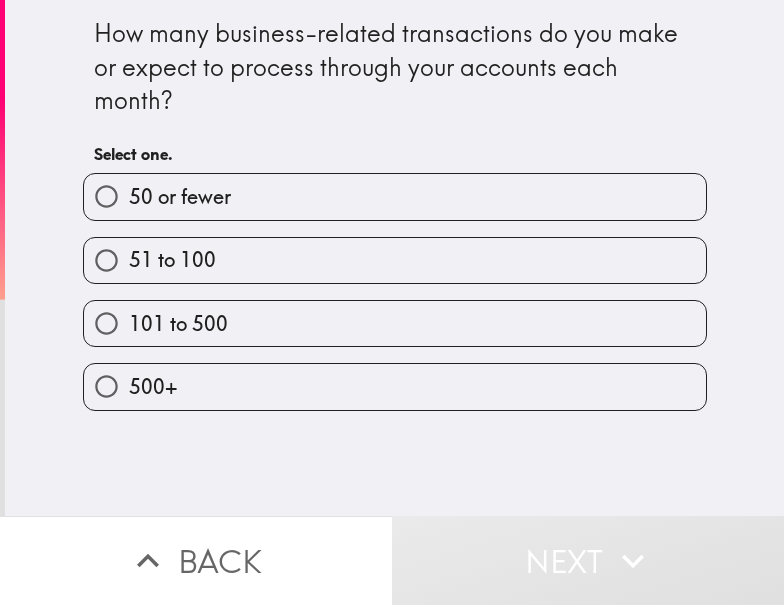 drag, startPoint x: 204, startPoint y: 265, endPoint x: 413, endPoint y: 287, distance: 210.15471 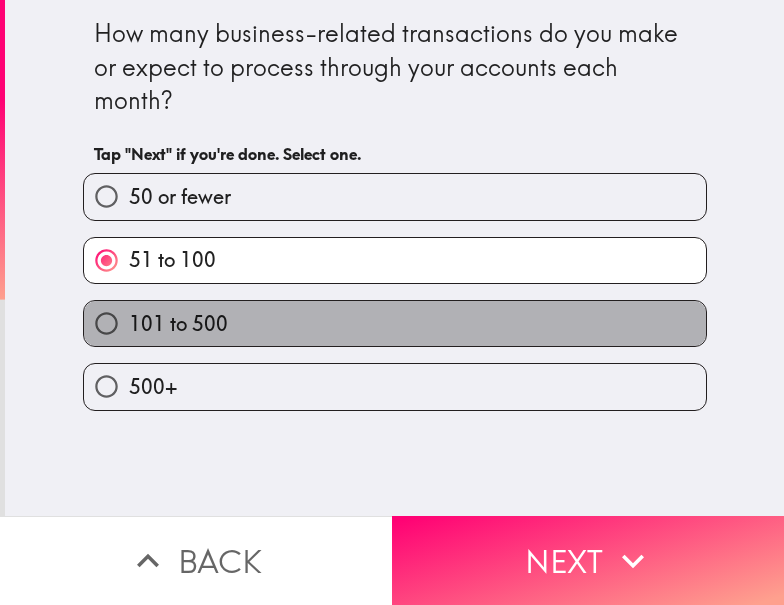 click on "101 to 500" at bounding box center (395, 323) 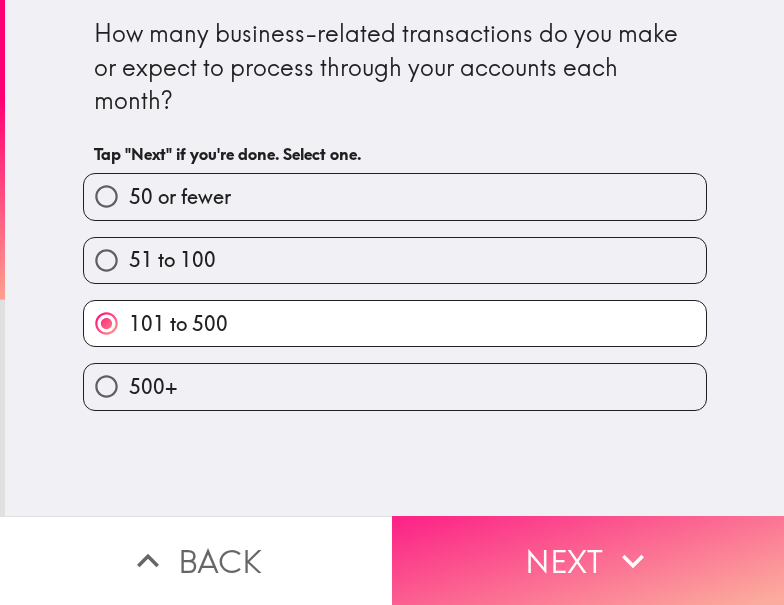 drag, startPoint x: 601, startPoint y: 526, endPoint x: 681, endPoint y: 526, distance: 80 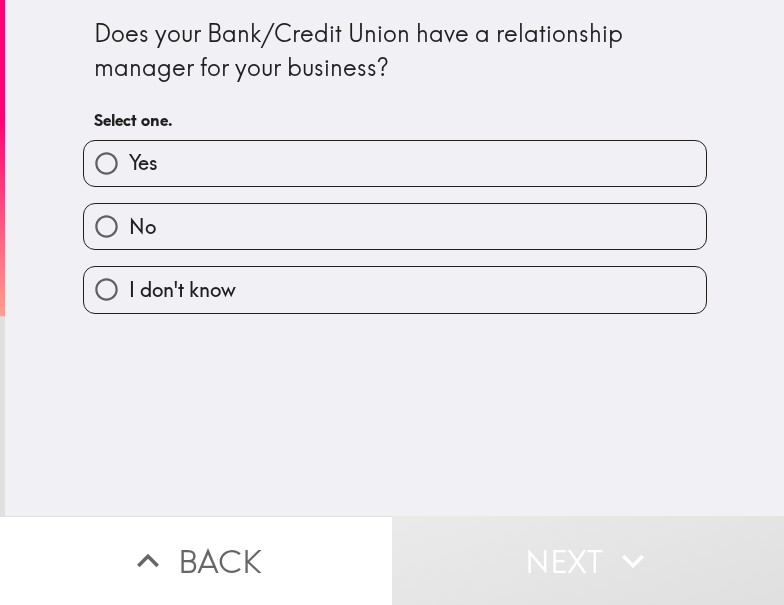 click on "Yes" at bounding box center [395, 163] 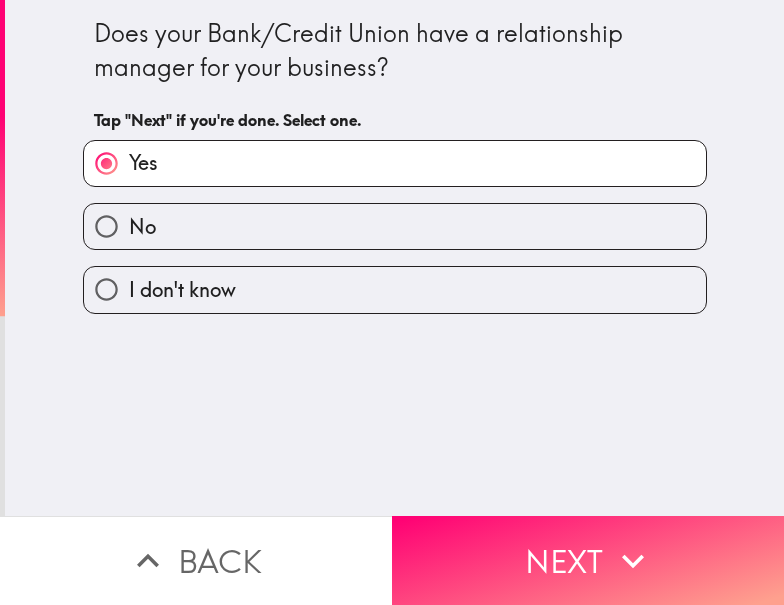 drag, startPoint x: 629, startPoint y: 540, endPoint x: 782, endPoint y: 541, distance: 153.00327 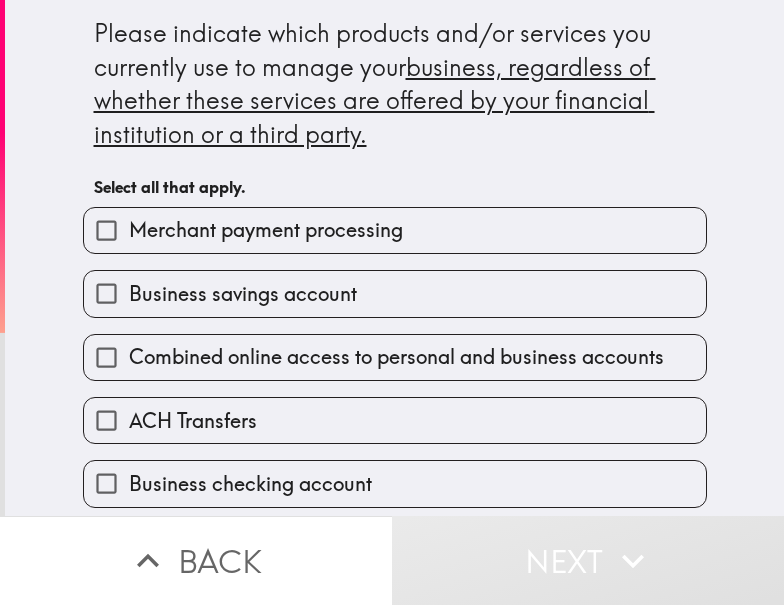 click on "Business savings account" at bounding box center (243, 294) 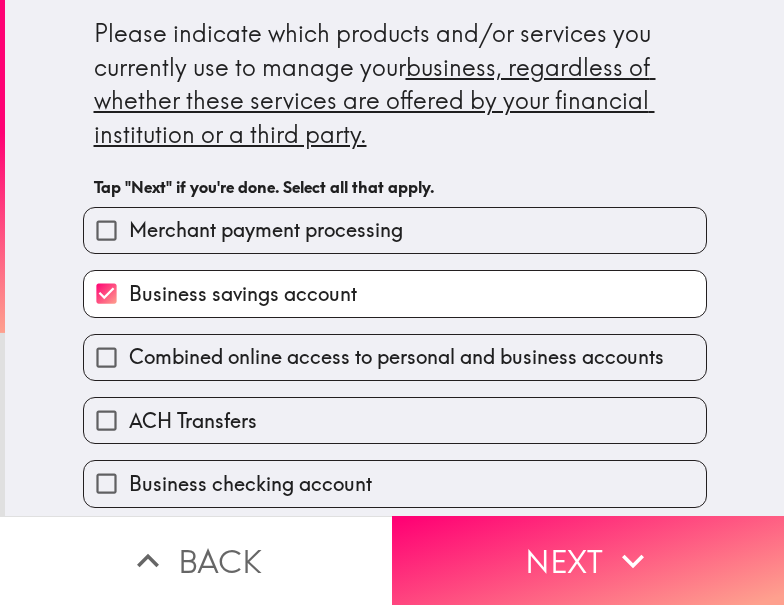 click on "ACH Transfers" at bounding box center [395, 420] 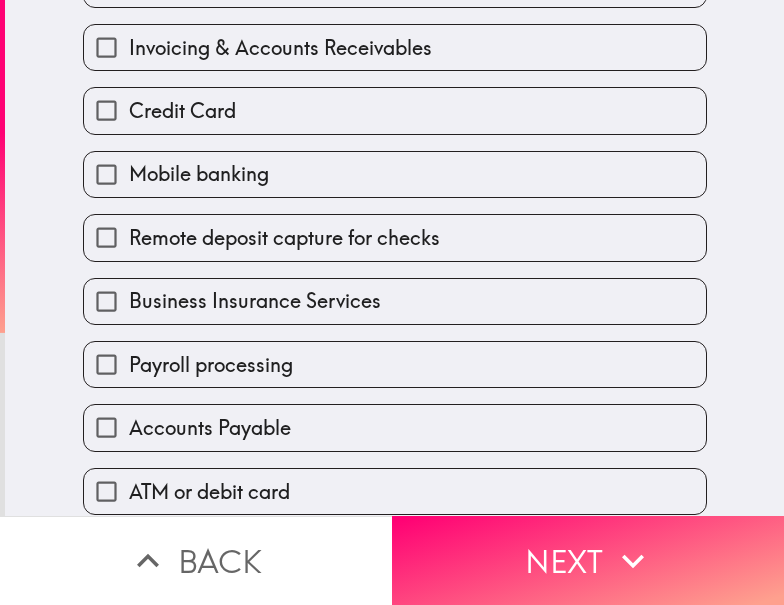scroll, scrollTop: 600, scrollLeft: 0, axis: vertical 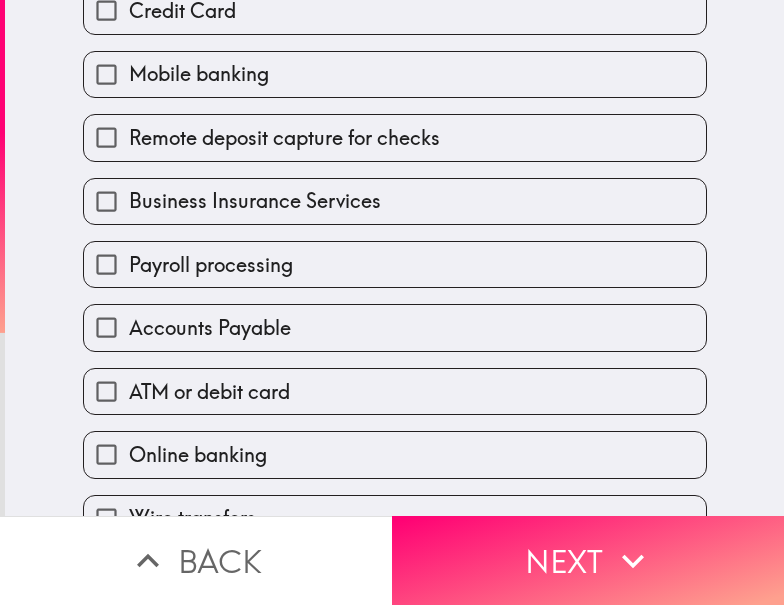 click on "Online banking" at bounding box center (395, 454) 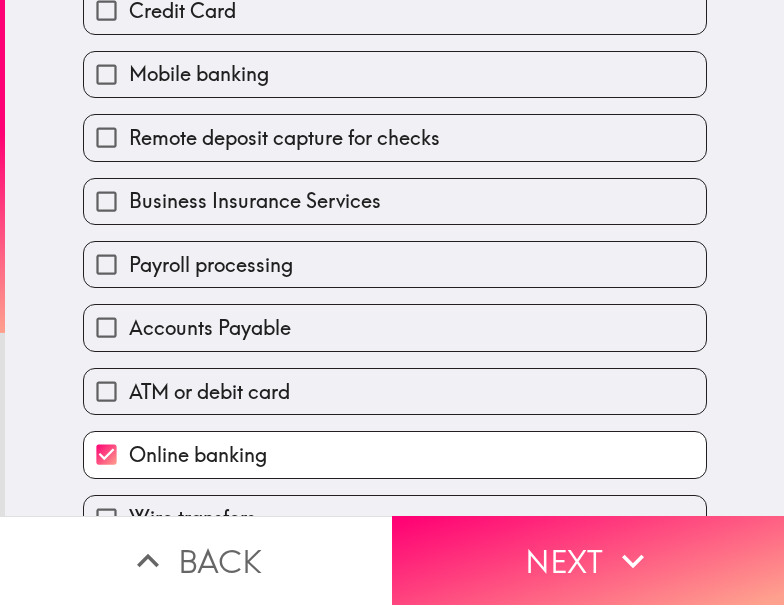 click on "ATM or debit card" at bounding box center [209, 392] 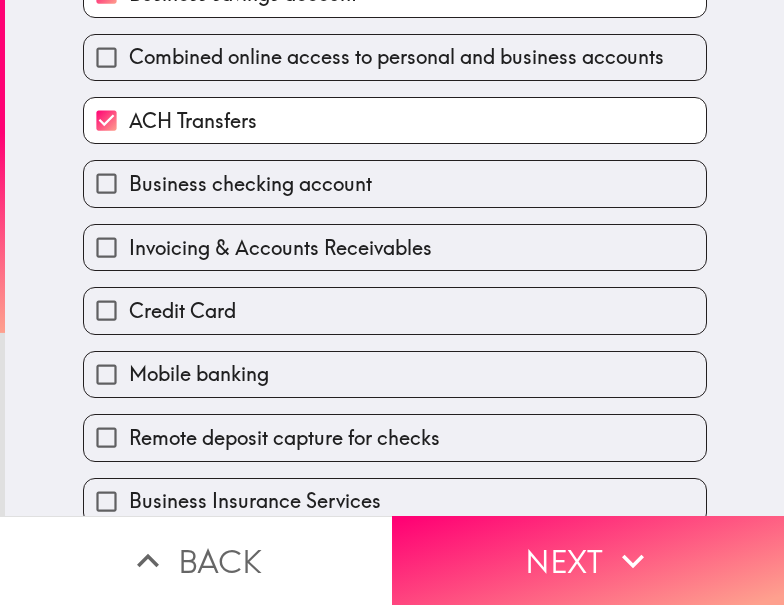 scroll, scrollTop: 400, scrollLeft: 0, axis: vertical 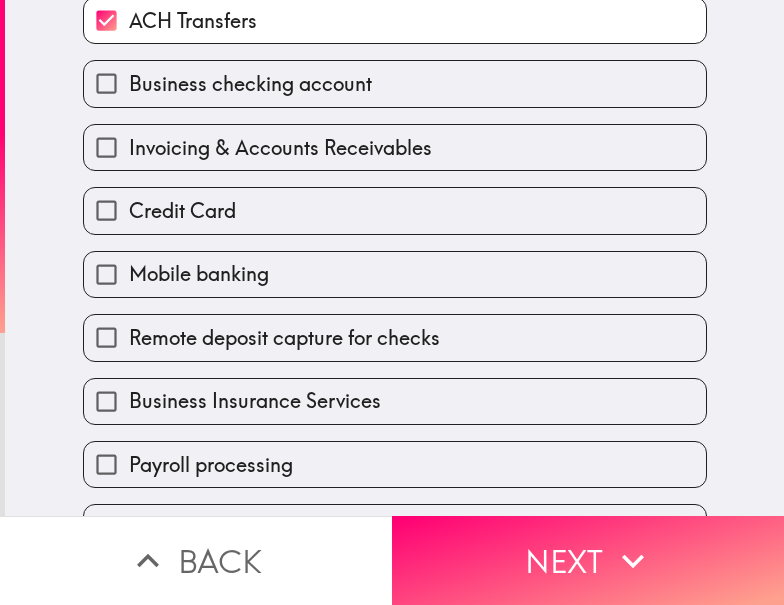 click on "Mobile banking" at bounding box center (199, 274) 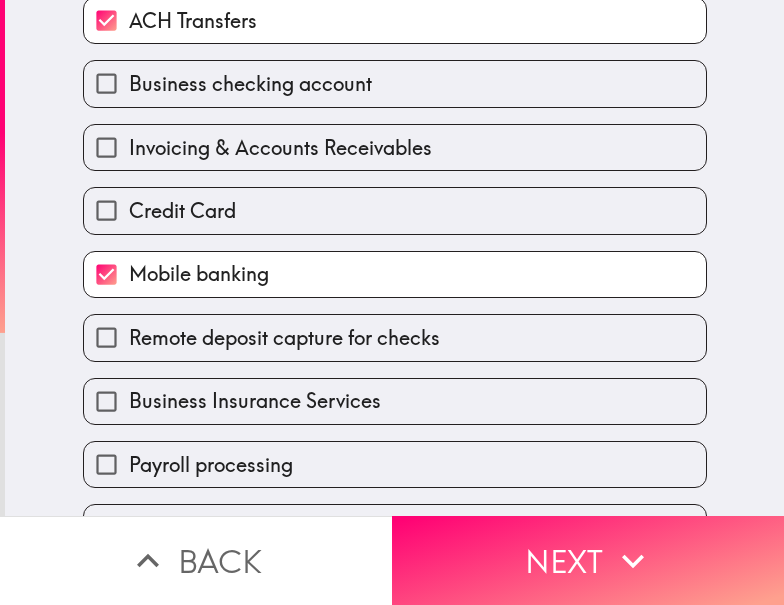 scroll, scrollTop: 707, scrollLeft: 0, axis: vertical 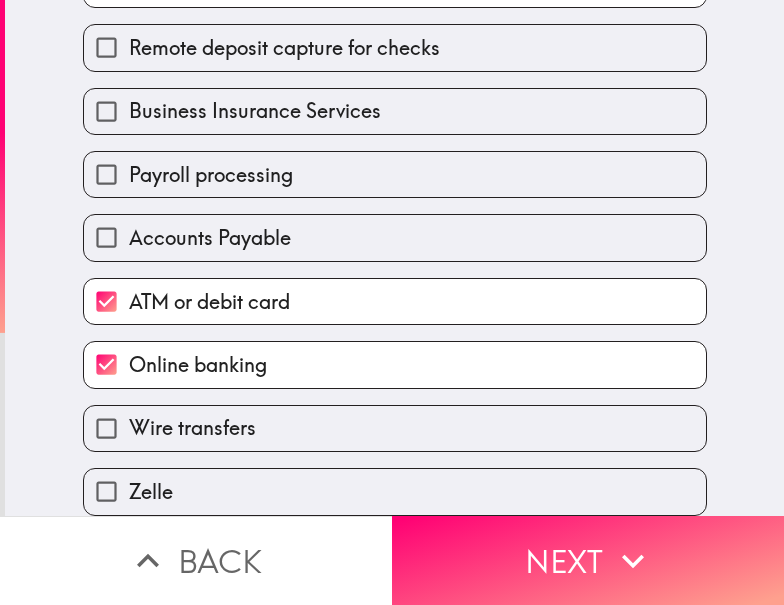 click on "Wire transfers" at bounding box center [192, 428] 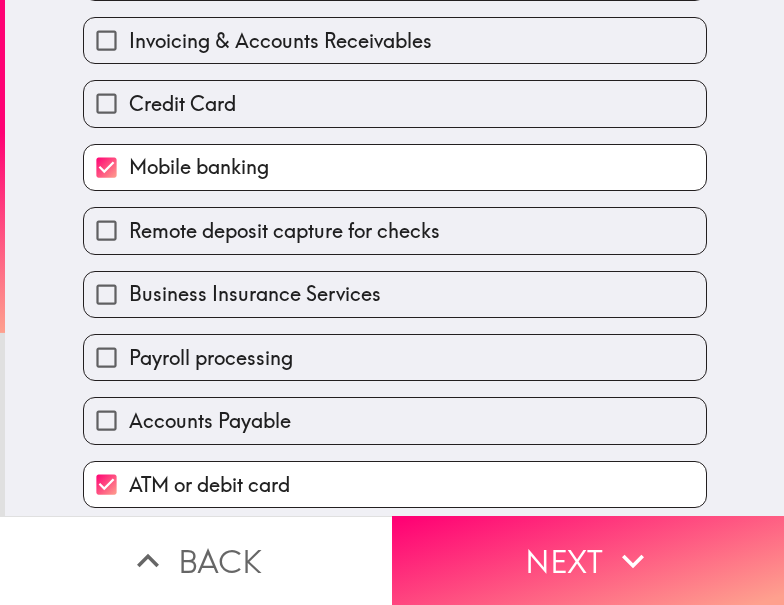 scroll, scrollTop: 407, scrollLeft: 0, axis: vertical 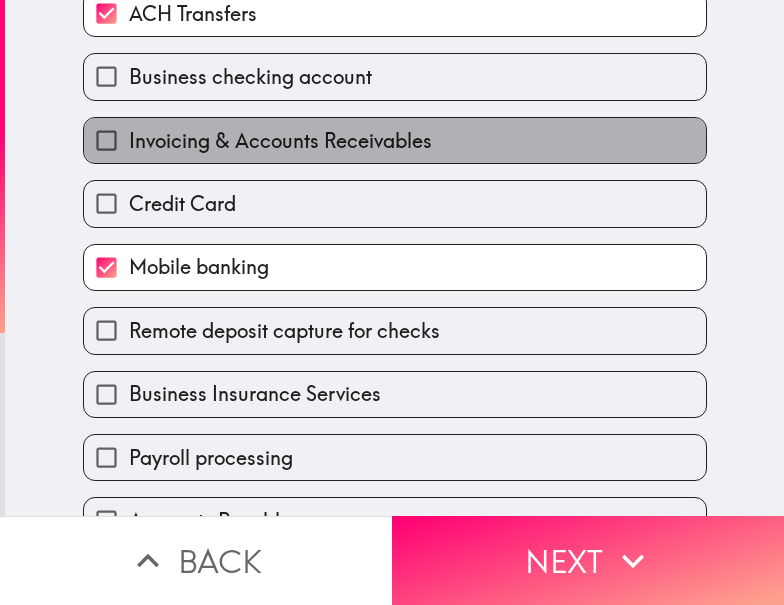 click on "Invoicing & Accounts Receivables" at bounding box center (280, 141) 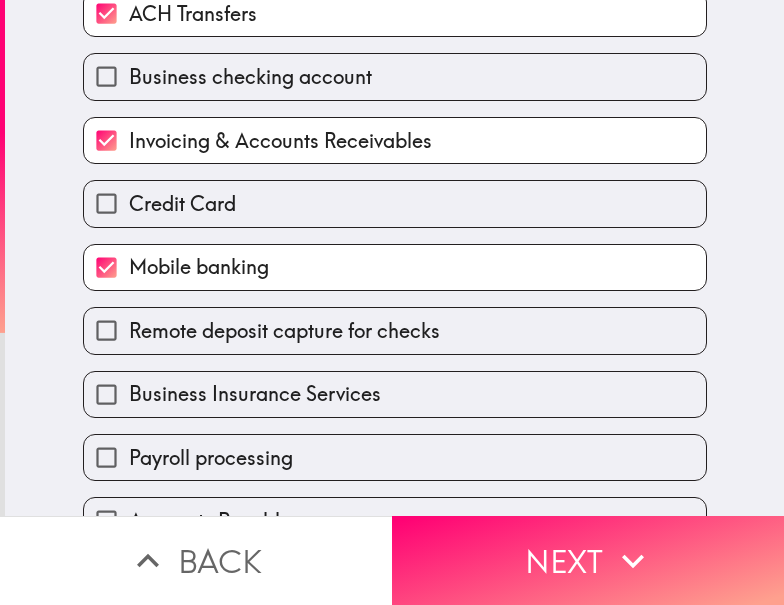 click on "Please indicate which products and/or services you currently use to manage your  business, regardless of whether these services are offered by your financial institution or a third party. Tap "Next" if you're done.   Select all that apply. Merchant payment processing Business savings account Combined online access to personal and business accounts ACH Transfers Business checking account Invoicing & Accounts Receivables Credit Card Mobile banking Remote deposit capture for checks Business Insurance Services Payroll processing Accounts Payable ATM or debit card Online banking Wire transfers Zelle" at bounding box center [394, -149] 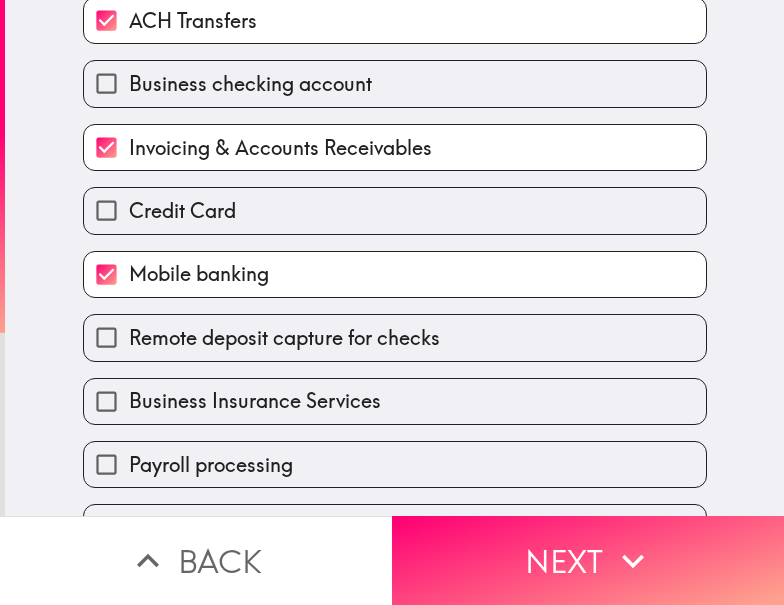 scroll, scrollTop: 500, scrollLeft: 0, axis: vertical 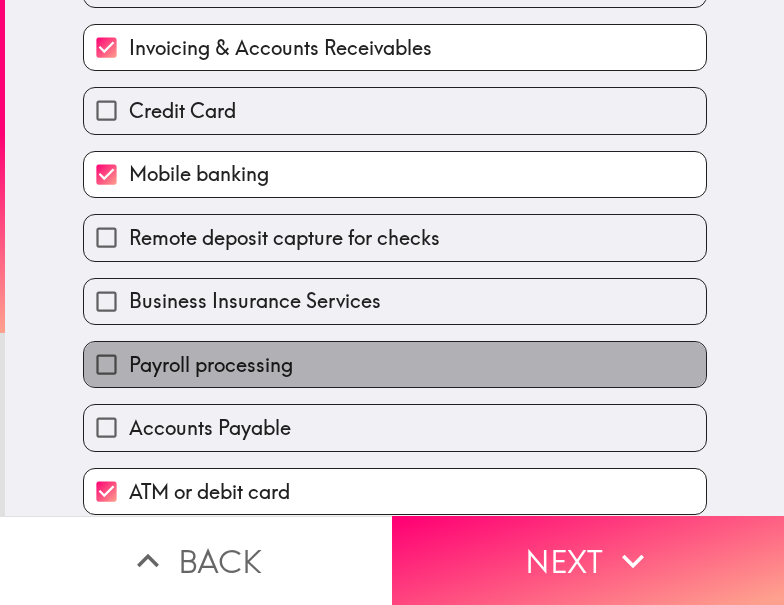 click on "Payroll processing" at bounding box center (395, 364) 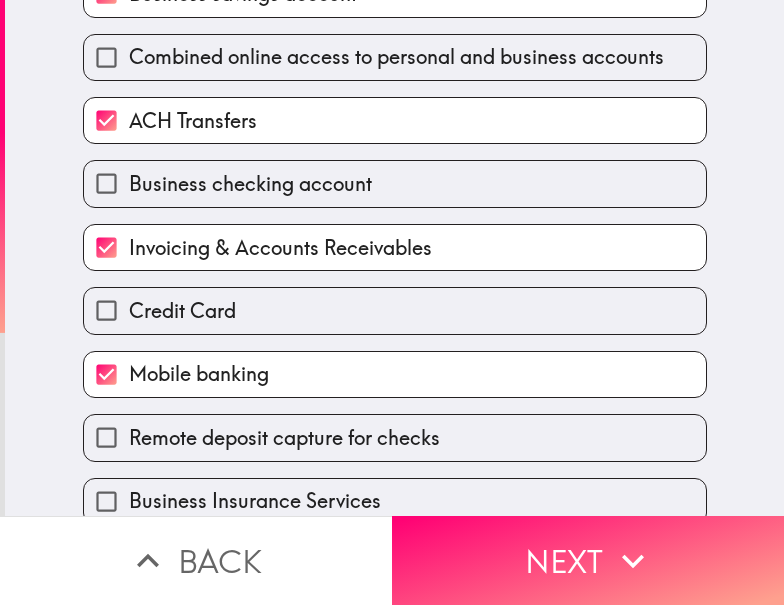 scroll, scrollTop: 400, scrollLeft: 0, axis: vertical 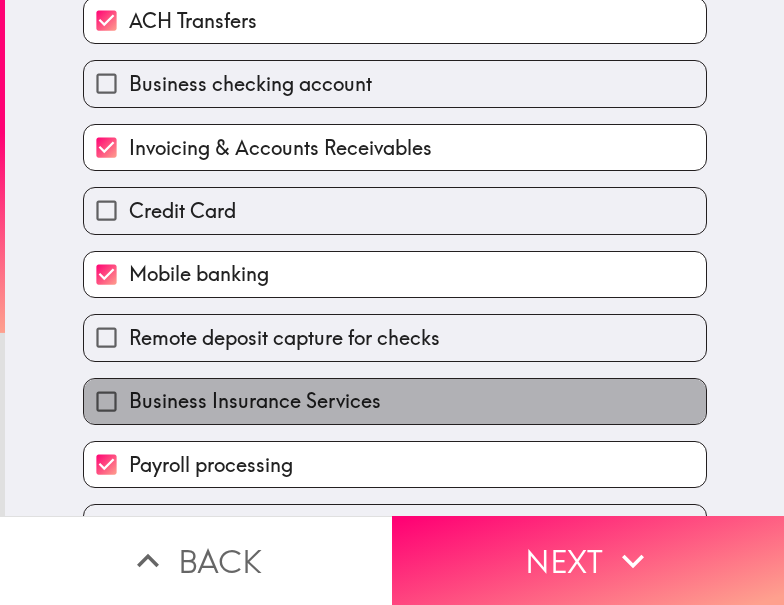 click on "Business Insurance Services" at bounding box center (395, 401) 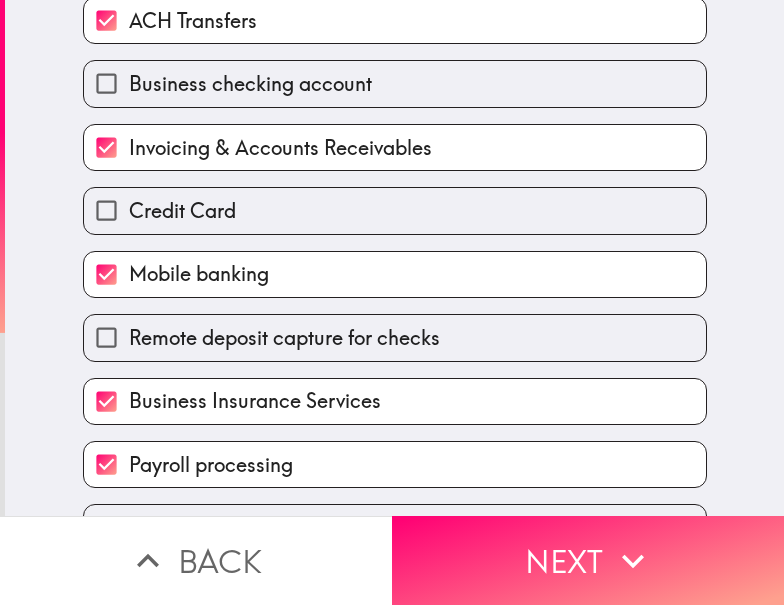 scroll, scrollTop: 100, scrollLeft: 0, axis: vertical 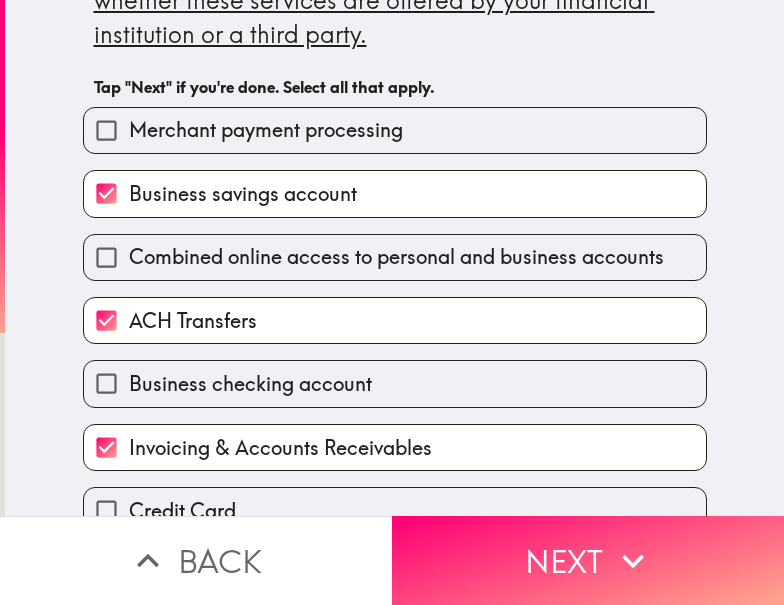 click on "Business checking account" at bounding box center (395, 383) 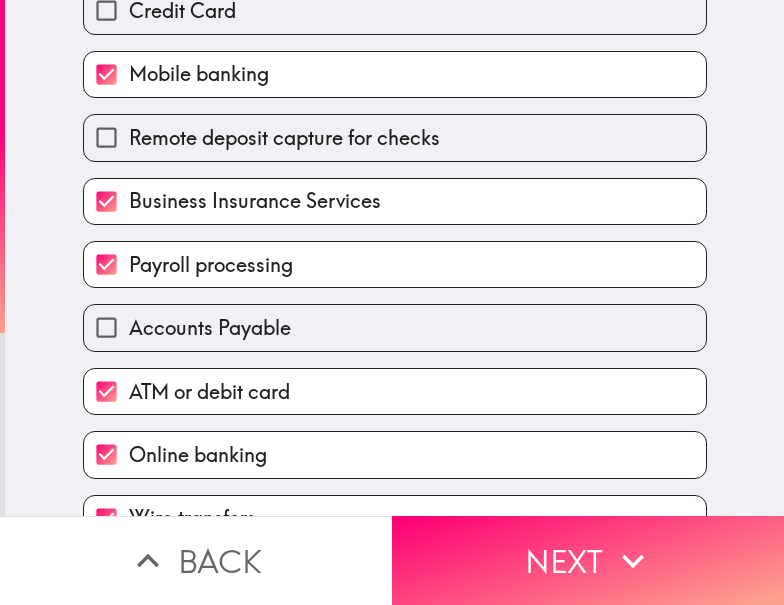 scroll, scrollTop: 700, scrollLeft: 0, axis: vertical 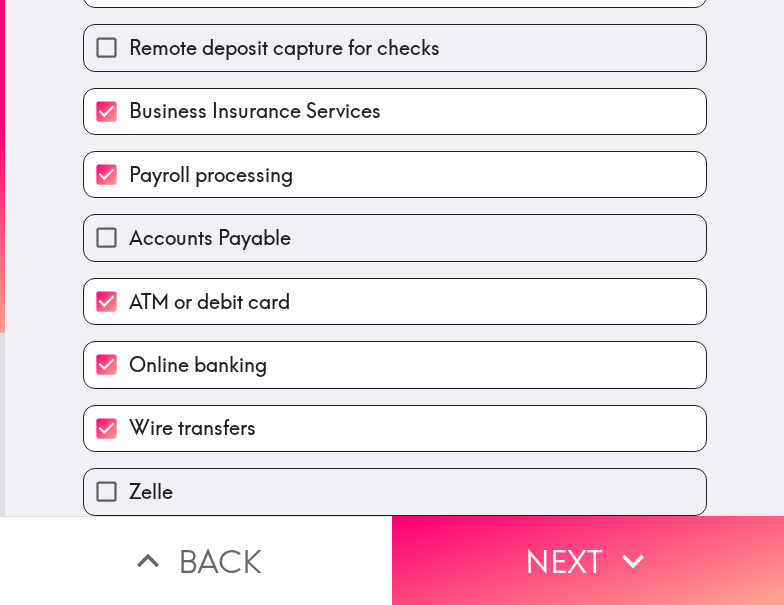 click on "ATM or debit card" at bounding box center [209, 302] 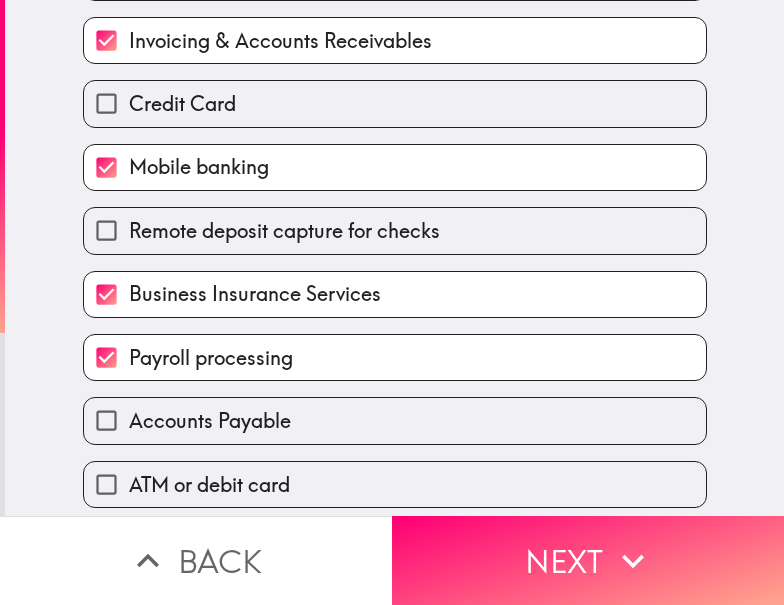 scroll, scrollTop: 707, scrollLeft: 0, axis: vertical 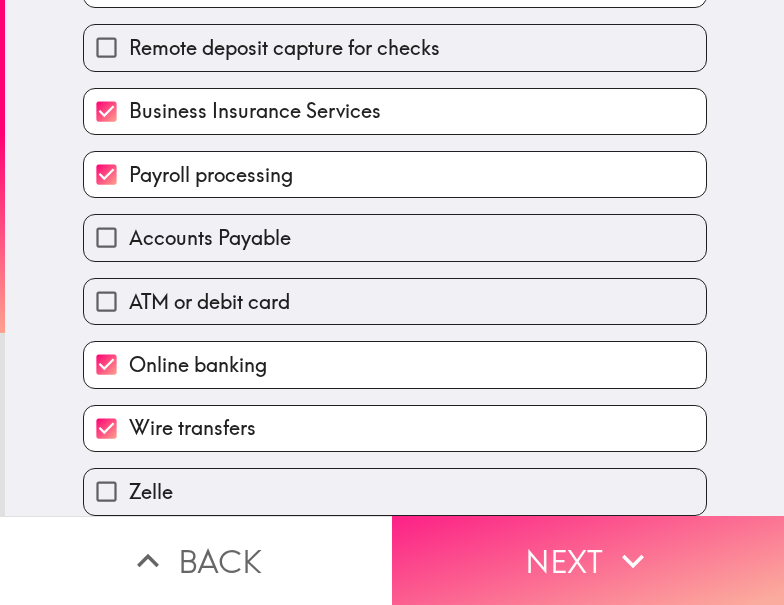 click on "Next" at bounding box center (588, 560) 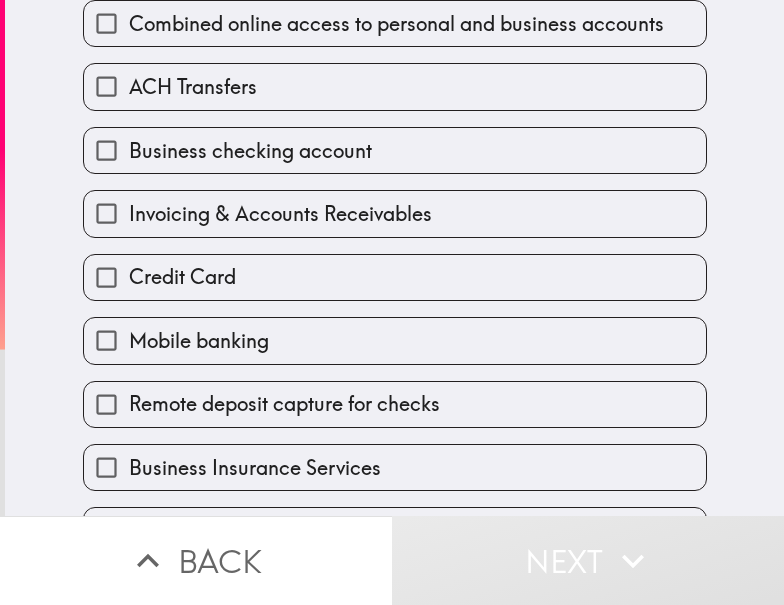 scroll, scrollTop: 500, scrollLeft: 0, axis: vertical 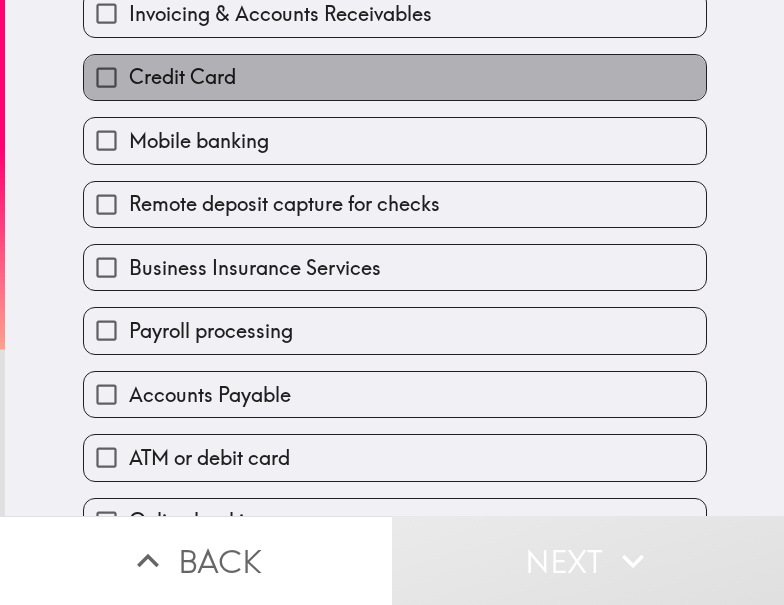 drag, startPoint x: 270, startPoint y: 69, endPoint x: 324, endPoint y: 84, distance: 56.044624 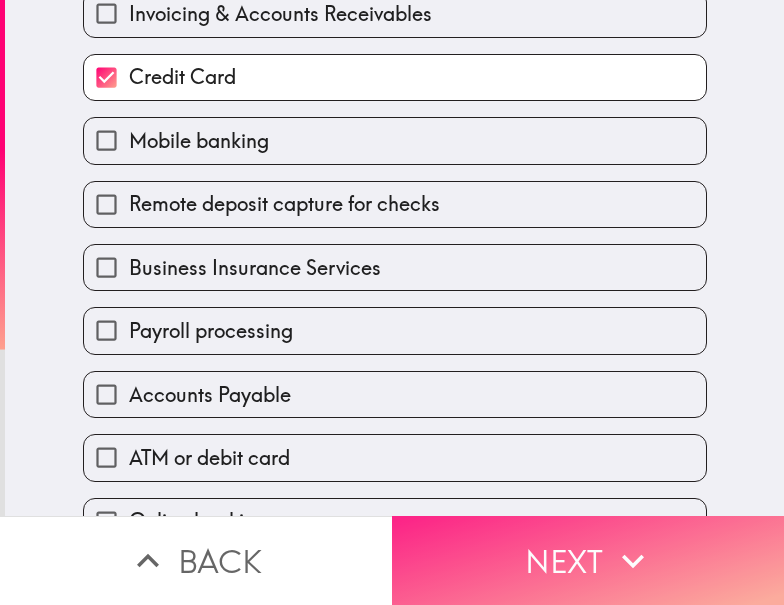 click on "Next" at bounding box center (588, 560) 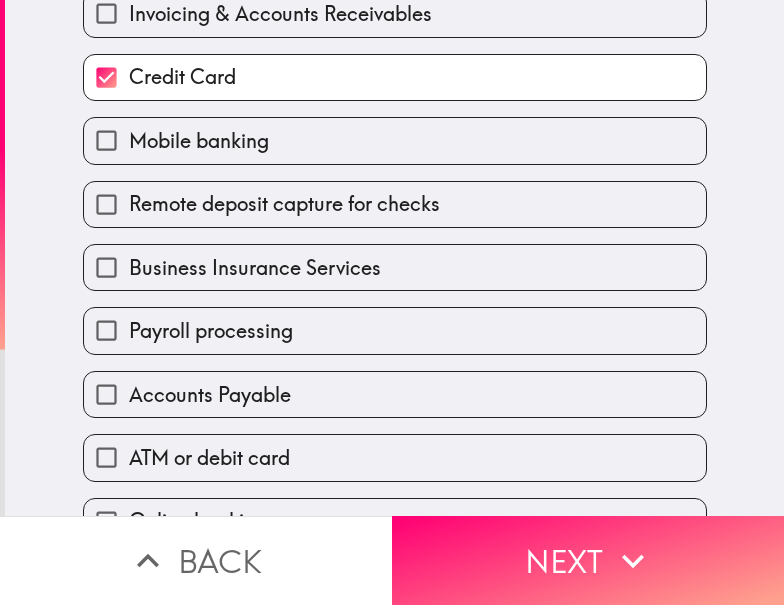 scroll, scrollTop: 0, scrollLeft: 0, axis: both 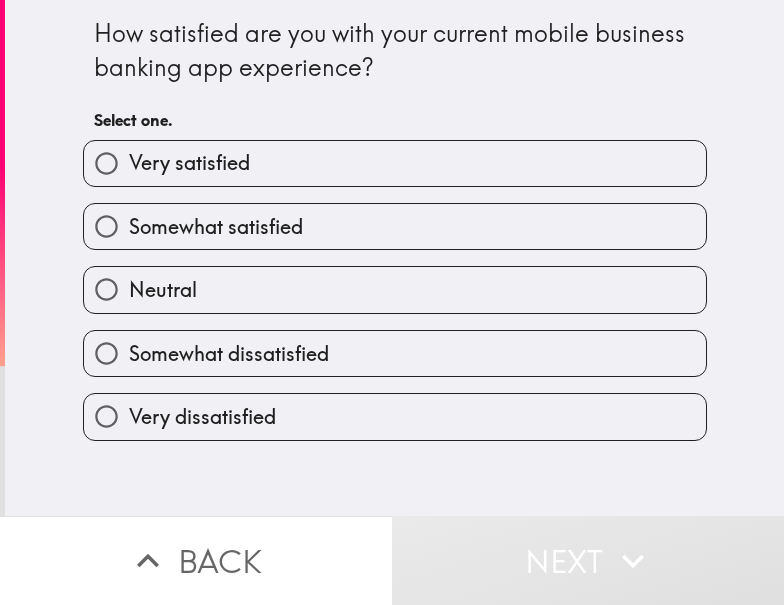 click on "Very satisfied" at bounding box center [395, 163] 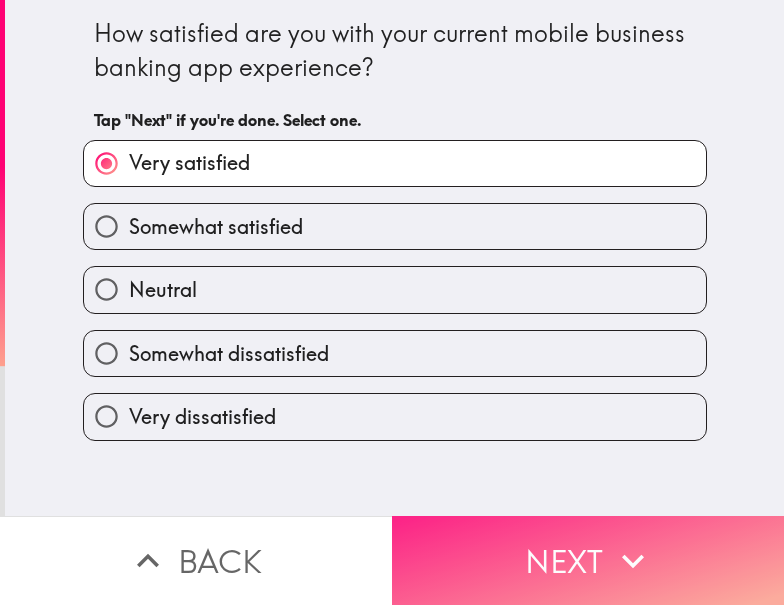 click on "Next" at bounding box center [588, 560] 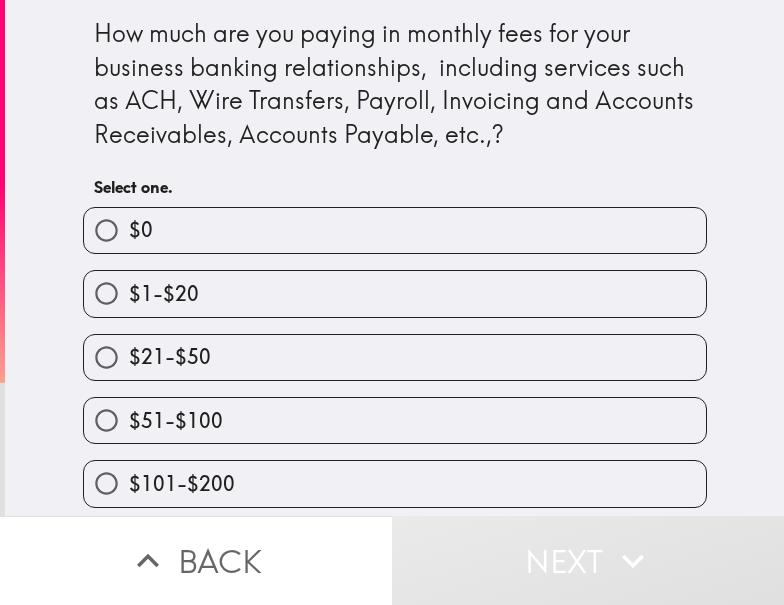 click on "$51-$100" at bounding box center (395, 420) 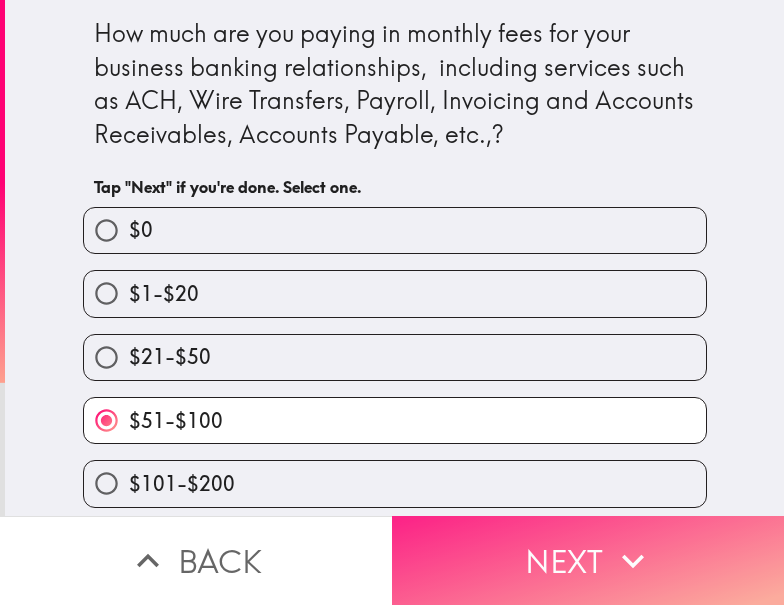click 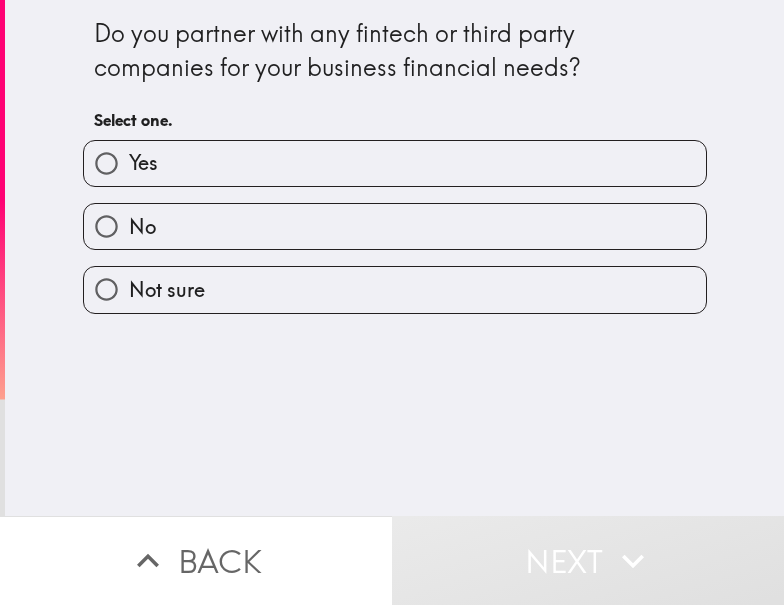 click on "Yes" at bounding box center (395, 163) 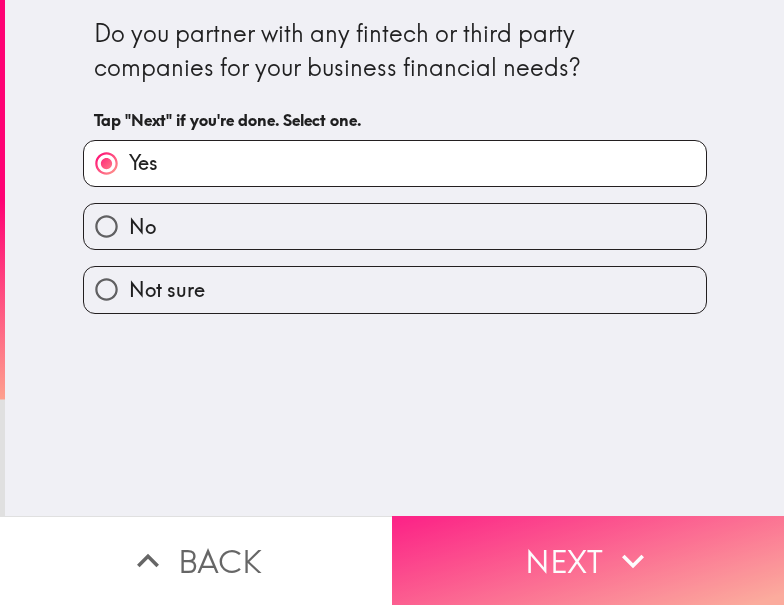 click on "Next" at bounding box center [588, 560] 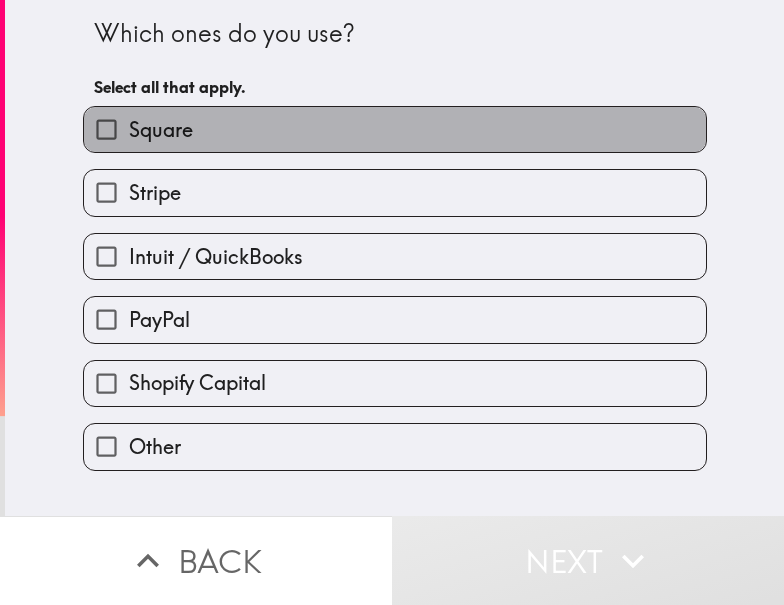 click on "Square" at bounding box center [395, 129] 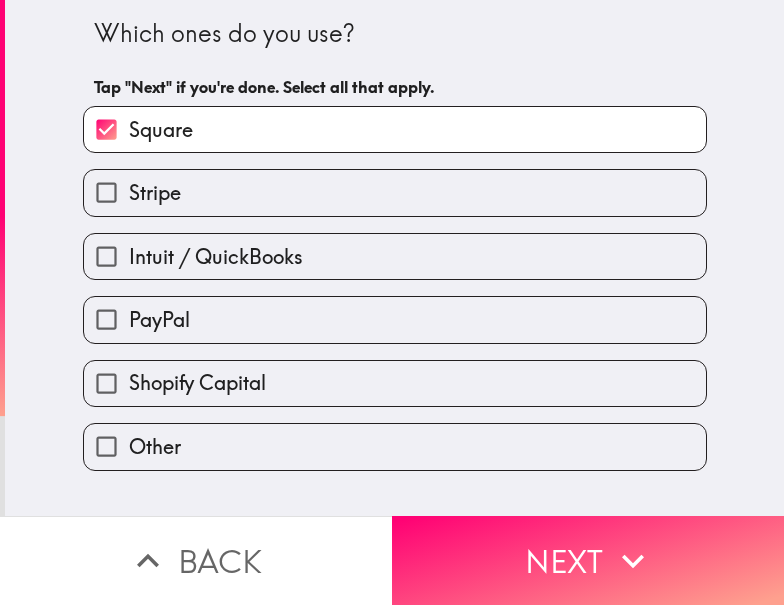 click on "Intuit / QuickBooks" at bounding box center [216, 257] 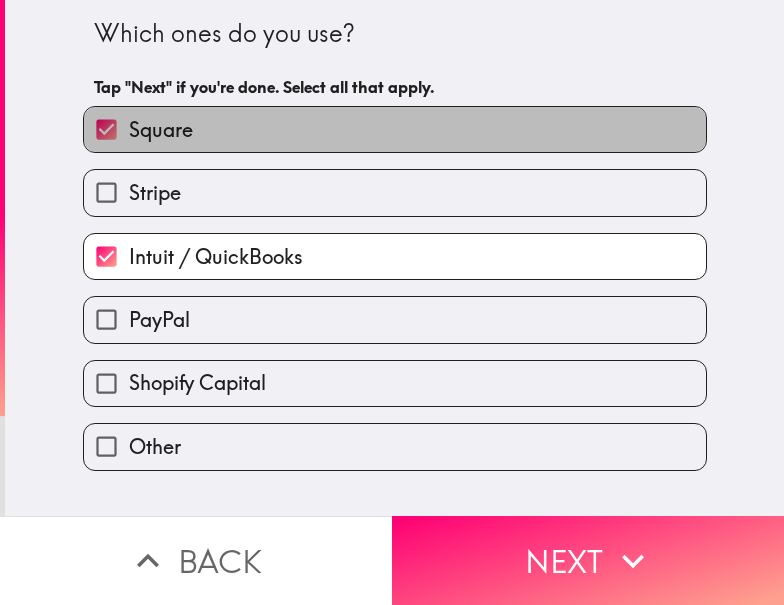 click on "Square" at bounding box center [395, 129] 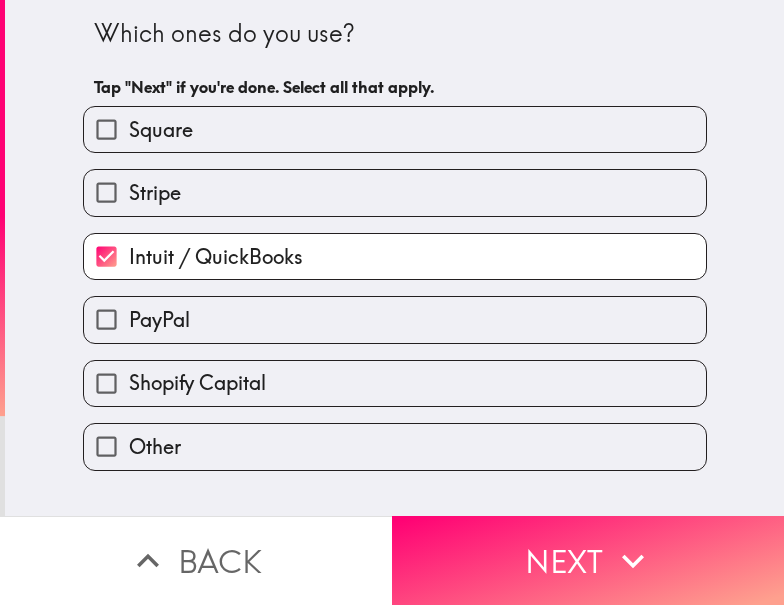 click on "Stripe" at bounding box center [395, 192] 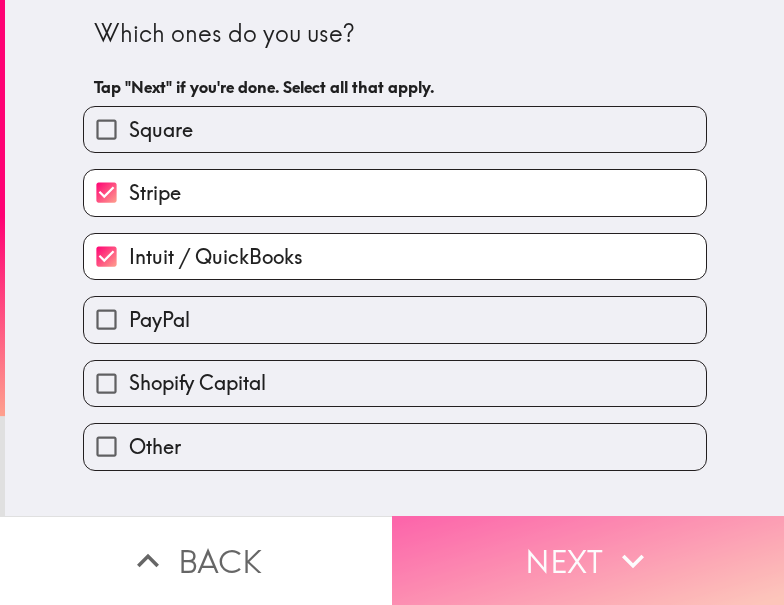 click on "Next" at bounding box center [588, 560] 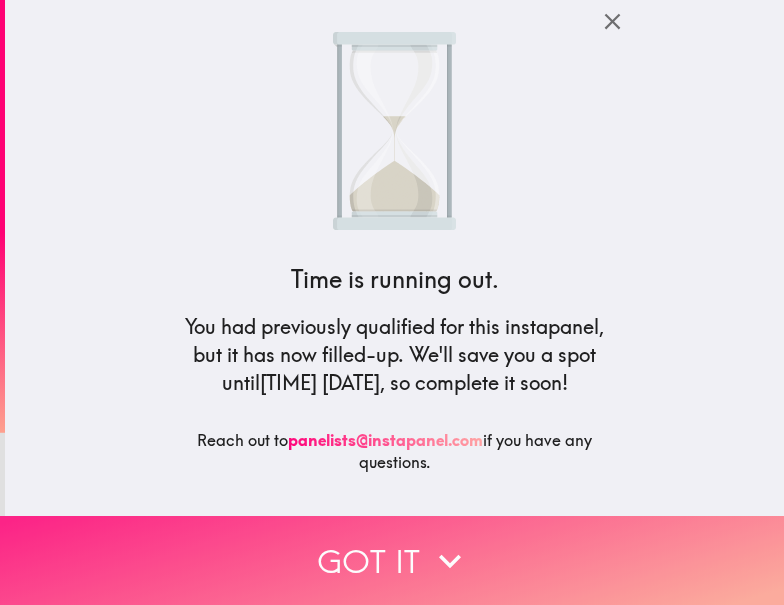 click on "Got it" at bounding box center (392, 560) 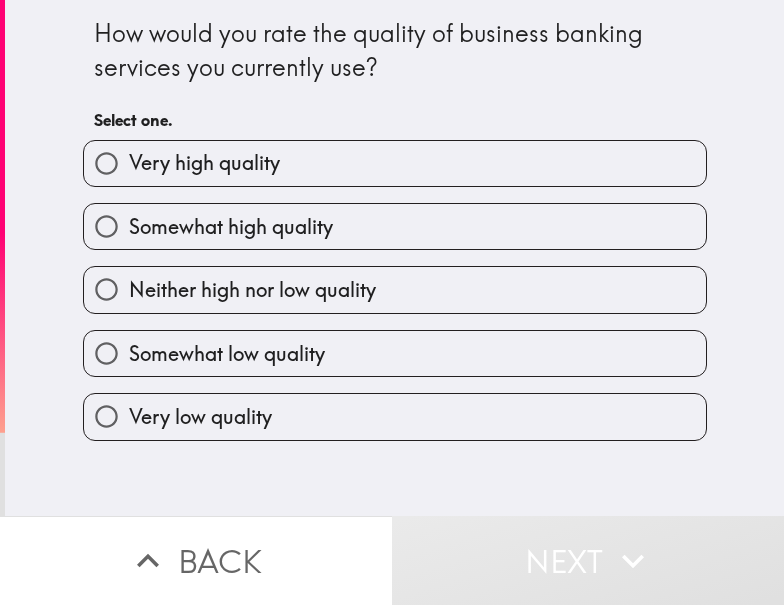 click on "Very high quality" at bounding box center [395, 163] 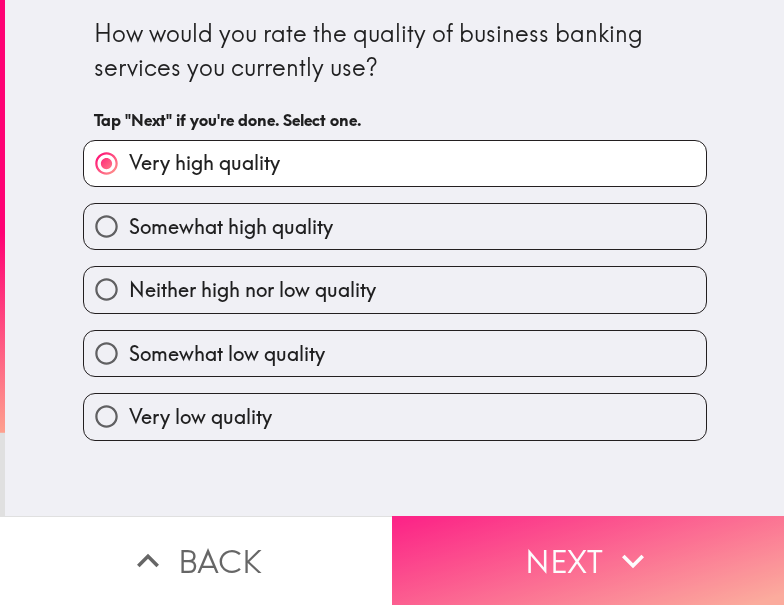 click on "Next" at bounding box center [588, 560] 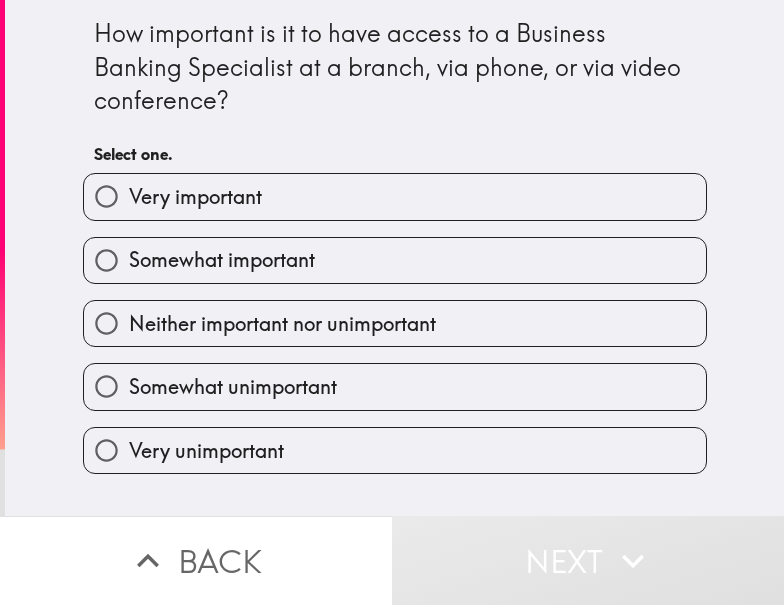click on "Somewhat important" at bounding box center (395, 260) 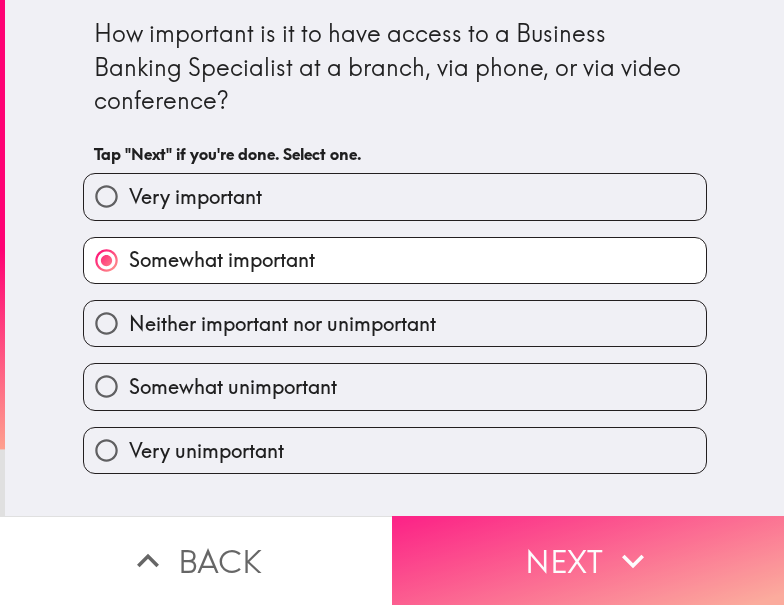 click on "Next" at bounding box center (588, 560) 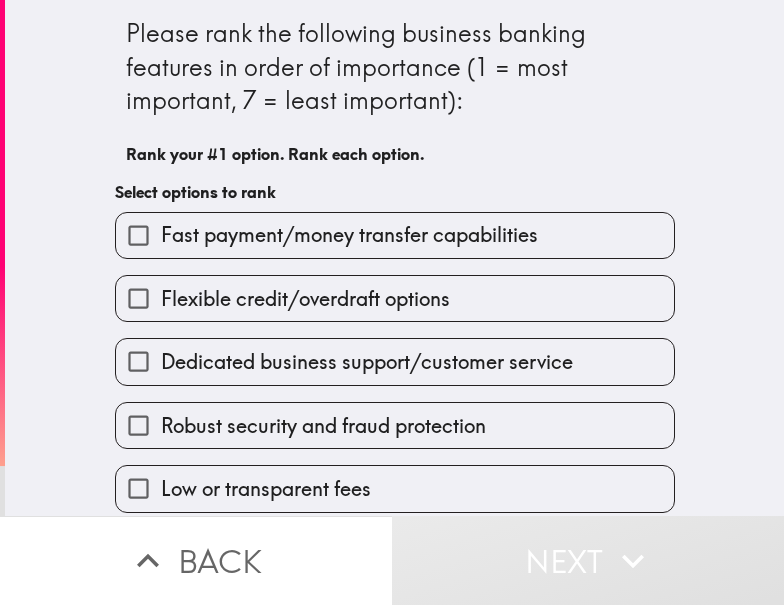 click on "Fast payment/money transfer capabilities" at bounding box center (349, 235) 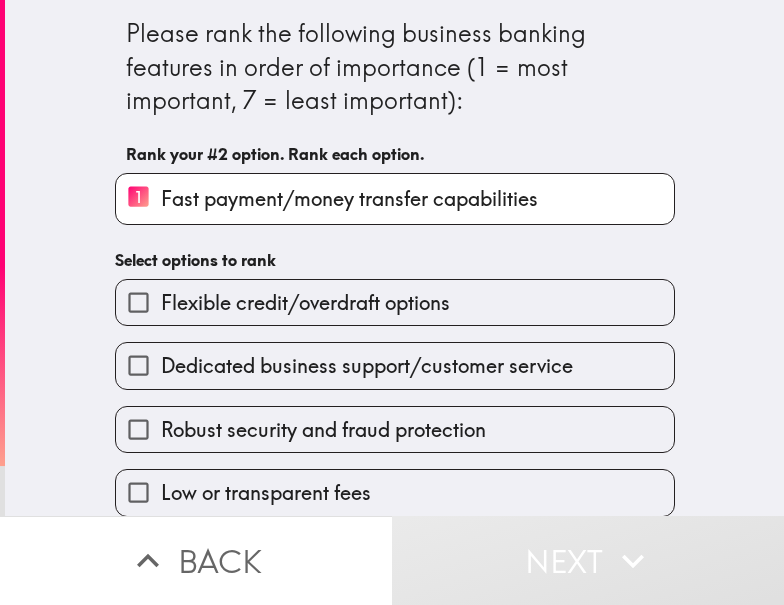 click on "Robust security and fraud protection" at bounding box center (387, 421) 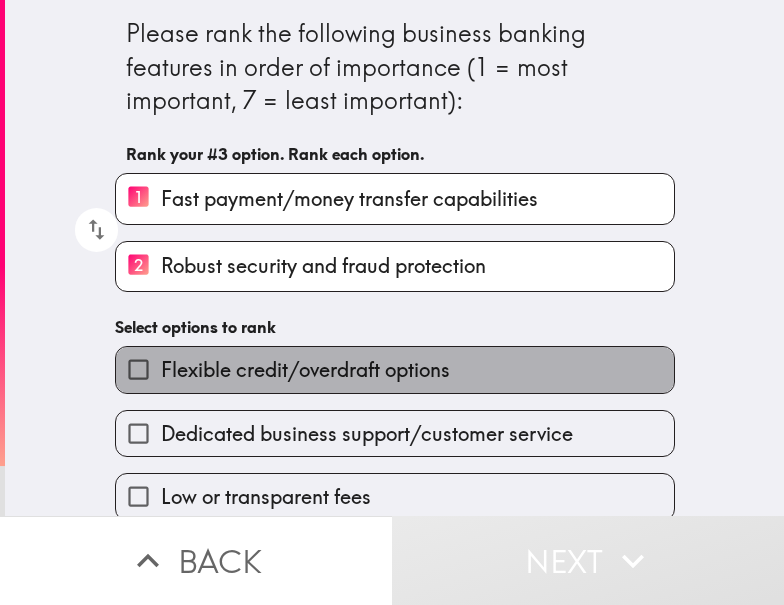 click on "Flexible credit/overdraft options" at bounding box center (305, 370) 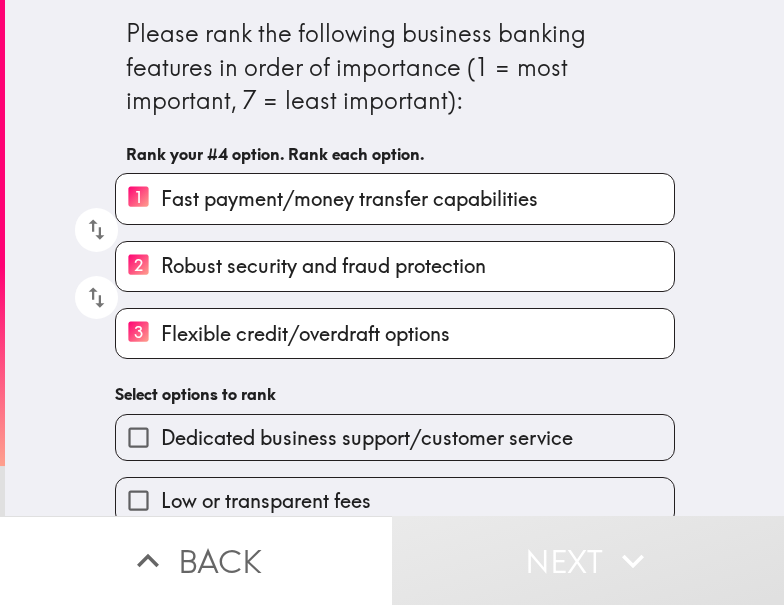 scroll, scrollTop: 153, scrollLeft: 0, axis: vertical 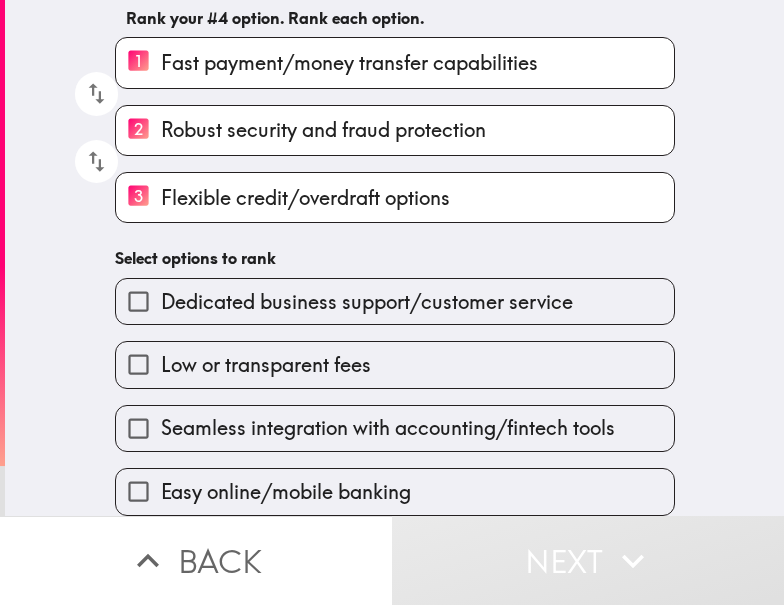 click on "Seamless integration with accounting/fintech tools" at bounding box center [387, 420] 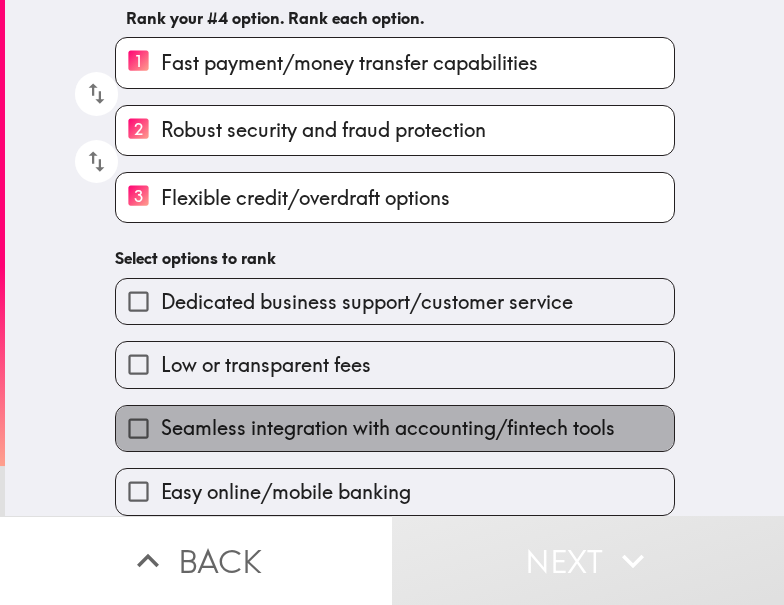 click on "Seamless integration with accounting/fintech tools" at bounding box center [388, 428] 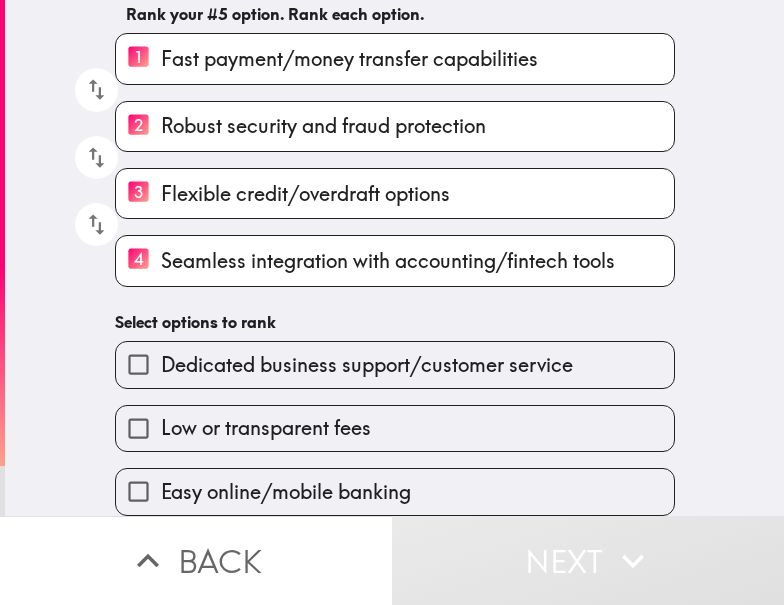 click on "Dedicated business support/customer service" at bounding box center [367, 365] 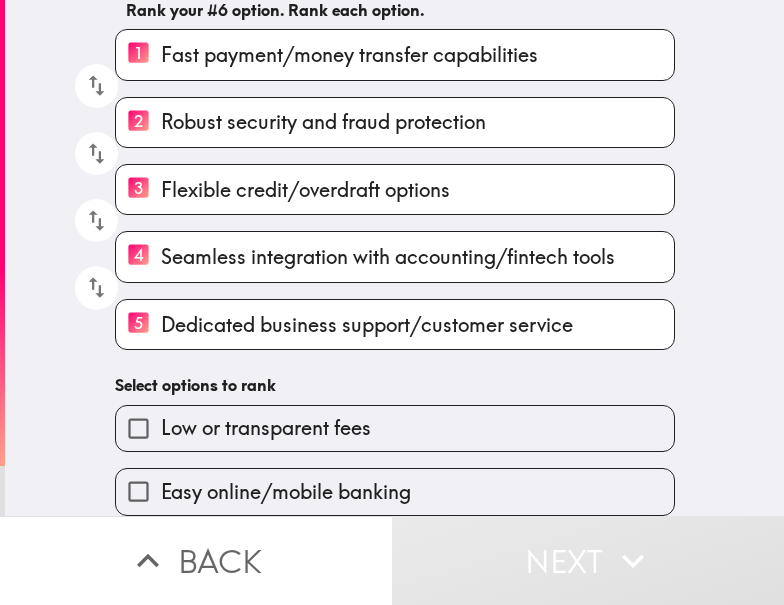 scroll, scrollTop: 161, scrollLeft: 0, axis: vertical 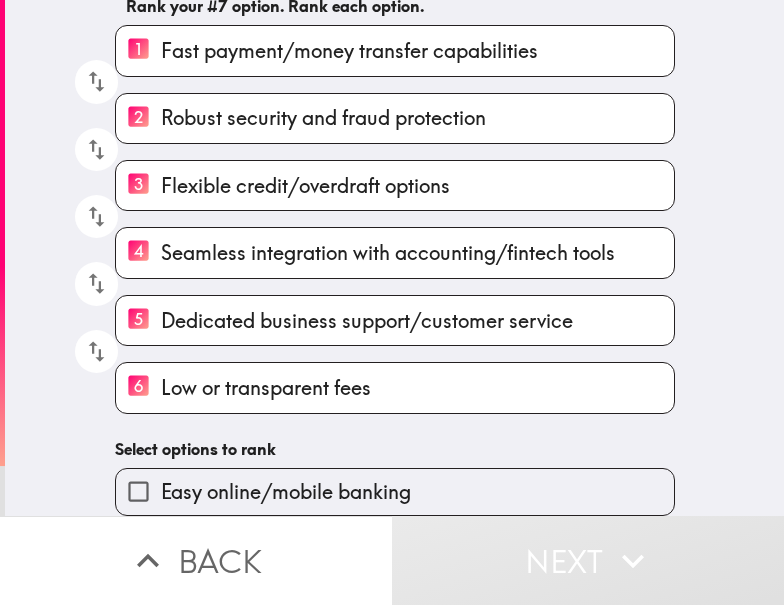 click on "Easy online/mobile banking" at bounding box center (286, 492) 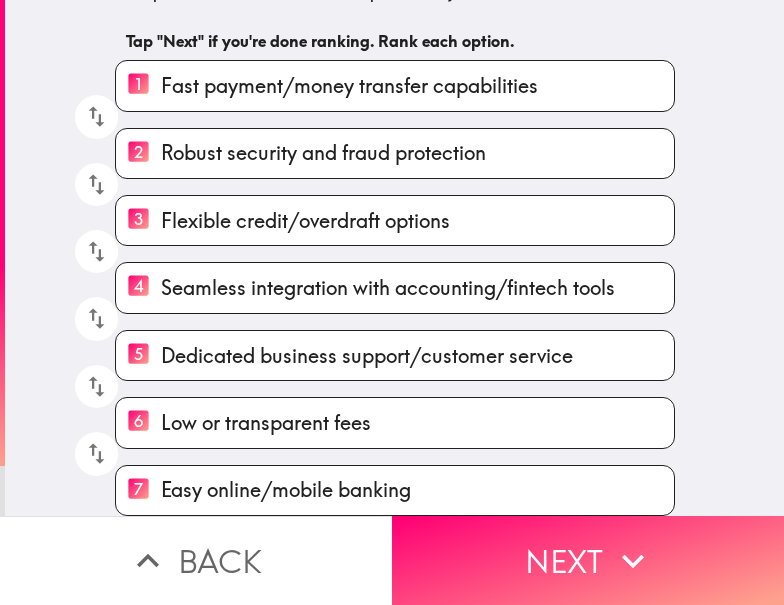scroll, scrollTop: 130, scrollLeft: 0, axis: vertical 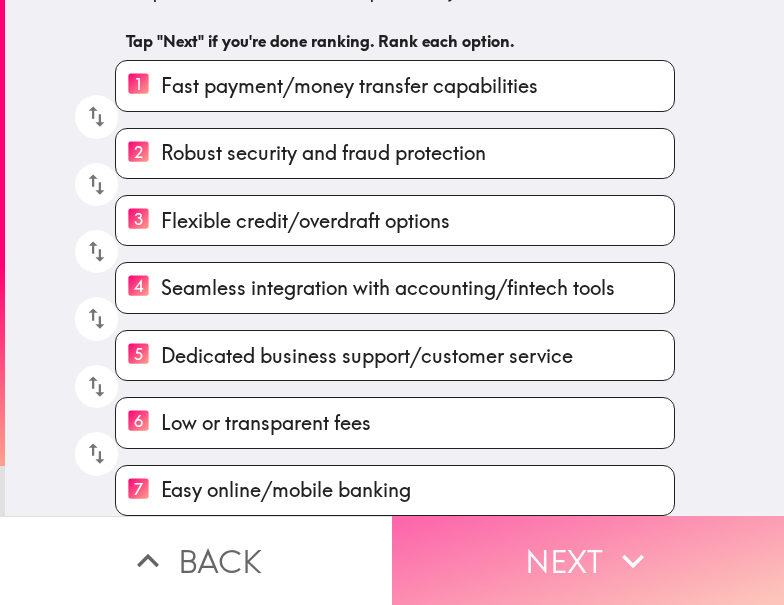 click on "Next" at bounding box center (588, 560) 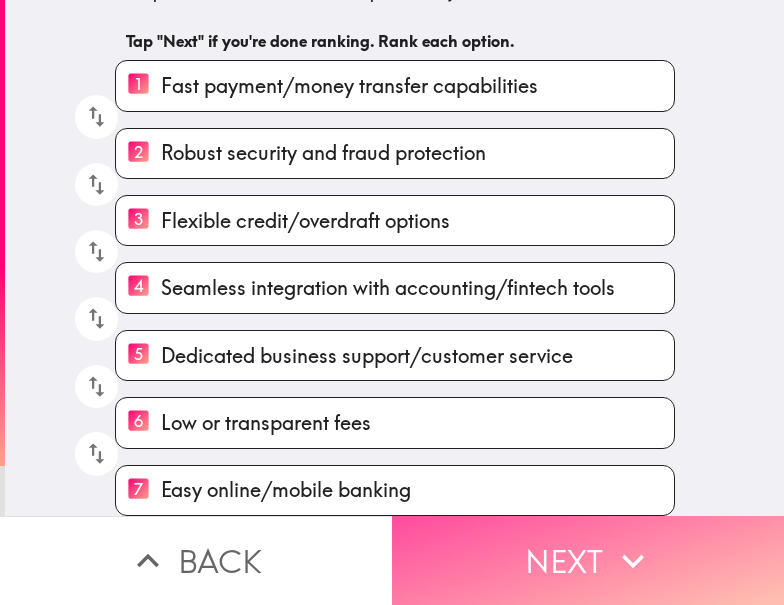 scroll, scrollTop: 0, scrollLeft: 0, axis: both 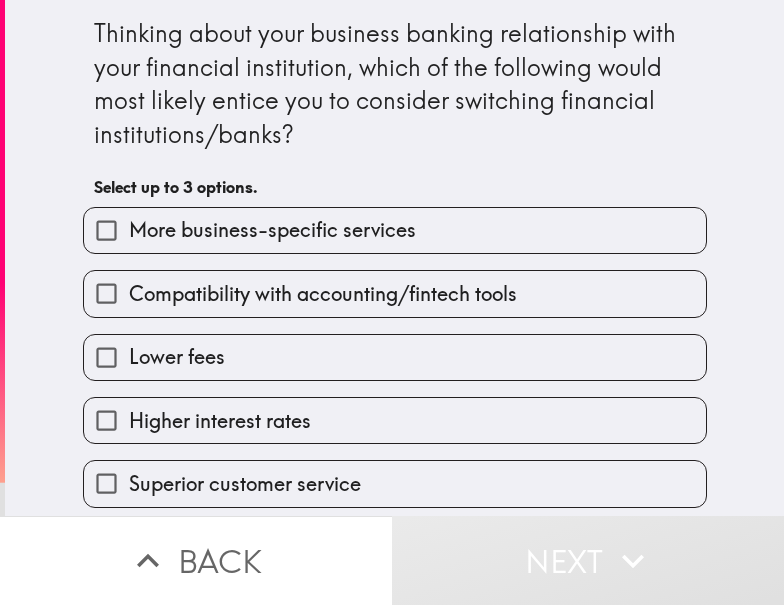 drag, startPoint x: 301, startPoint y: 235, endPoint x: 302, endPoint y: 262, distance: 27.018513 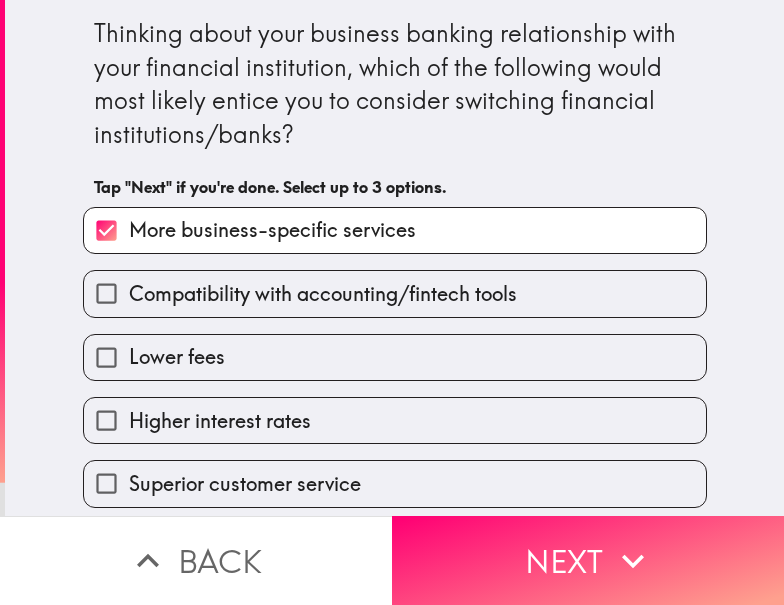 click on "Higher interest rates" at bounding box center [395, 420] 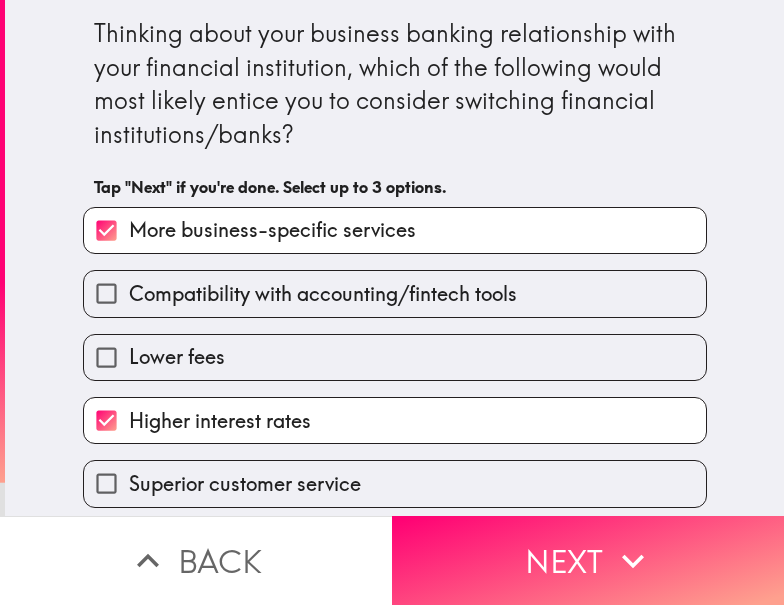 scroll, scrollTop: 199, scrollLeft: 0, axis: vertical 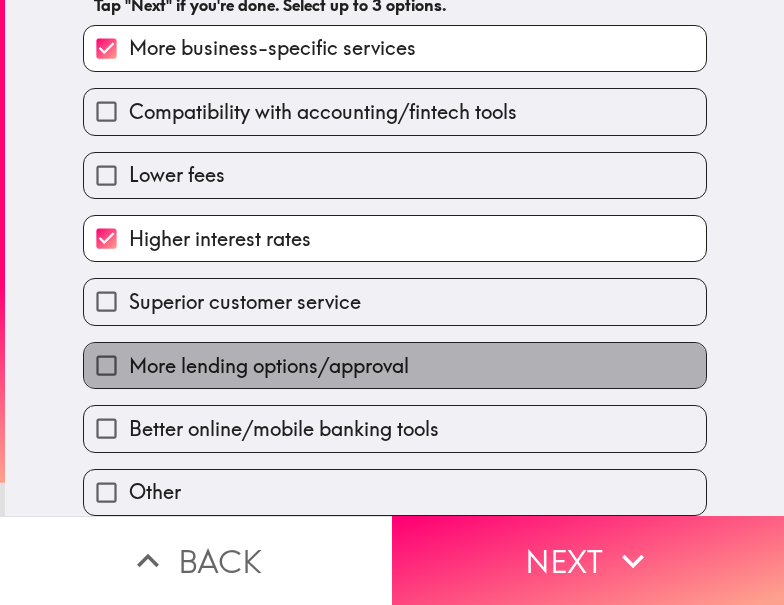 click on "More lending options/approval" at bounding box center (269, 366) 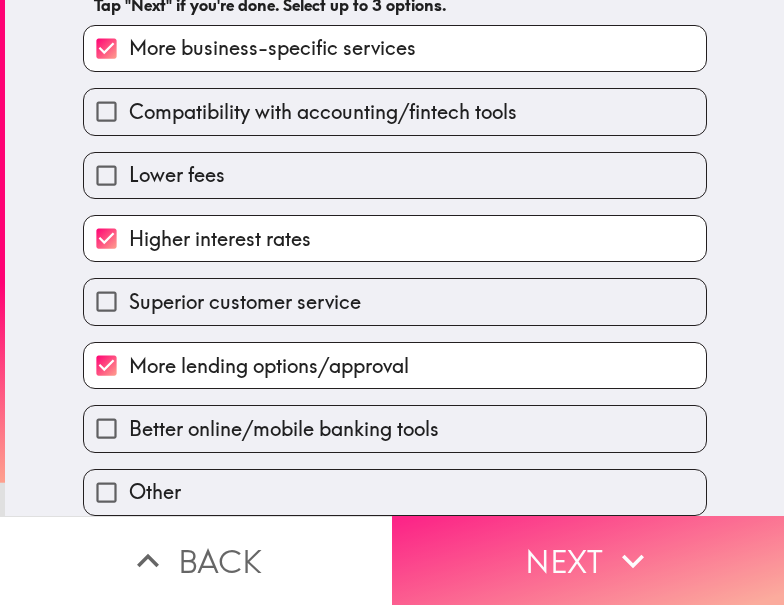 click on "Next" at bounding box center (588, 560) 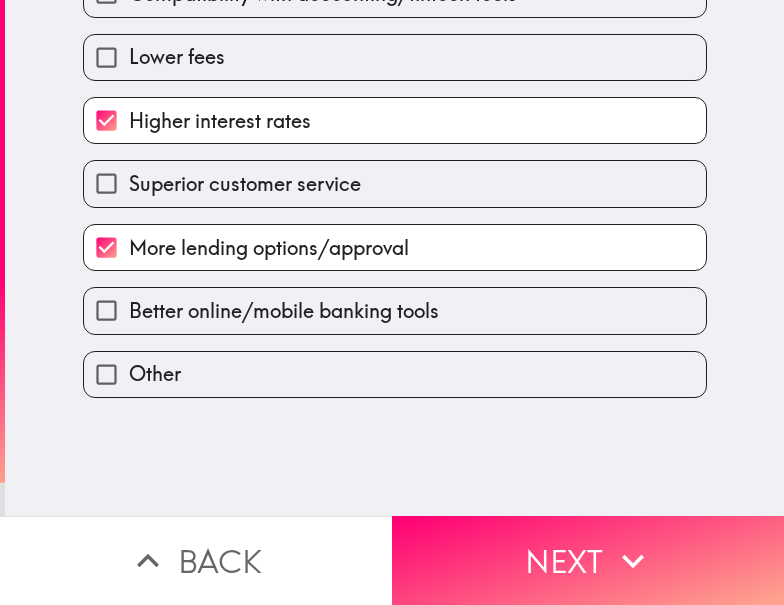scroll, scrollTop: 0, scrollLeft: 0, axis: both 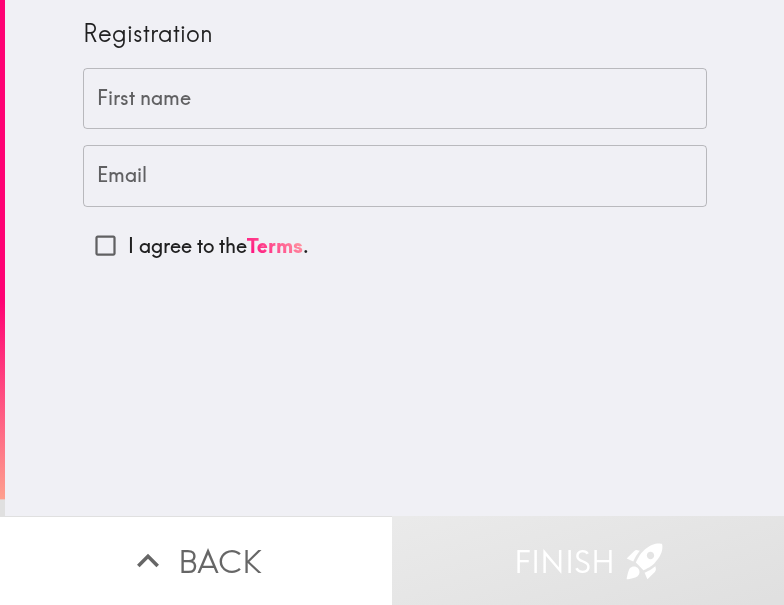 click on "First name" at bounding box center (395, 99) 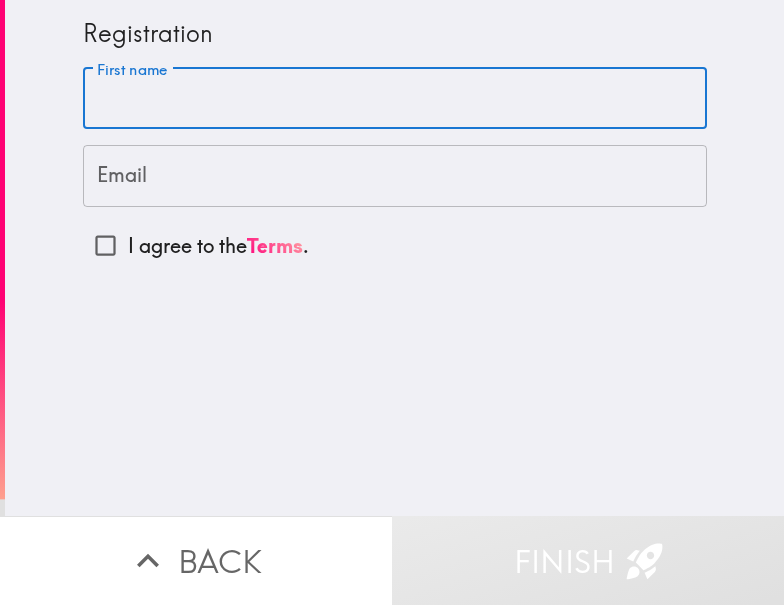 paste on "[FIRST] [LAST]" 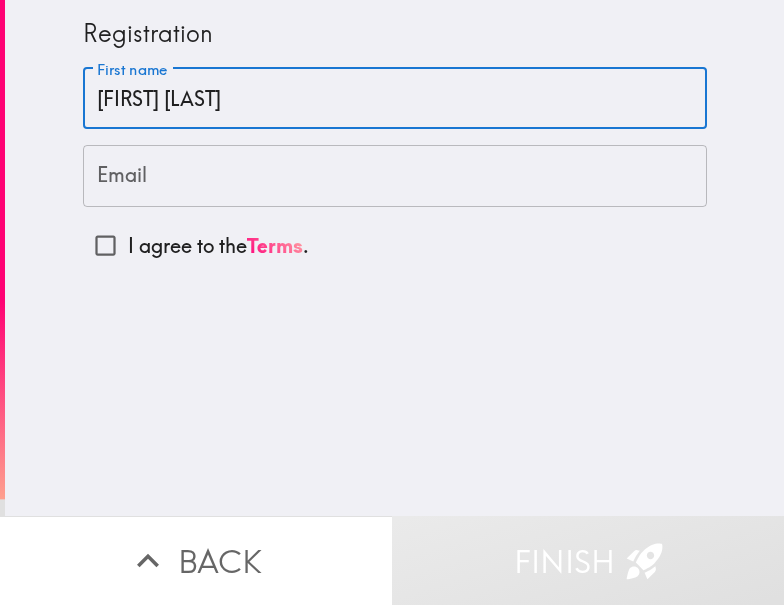 type on "[FIRST] [LAST]" 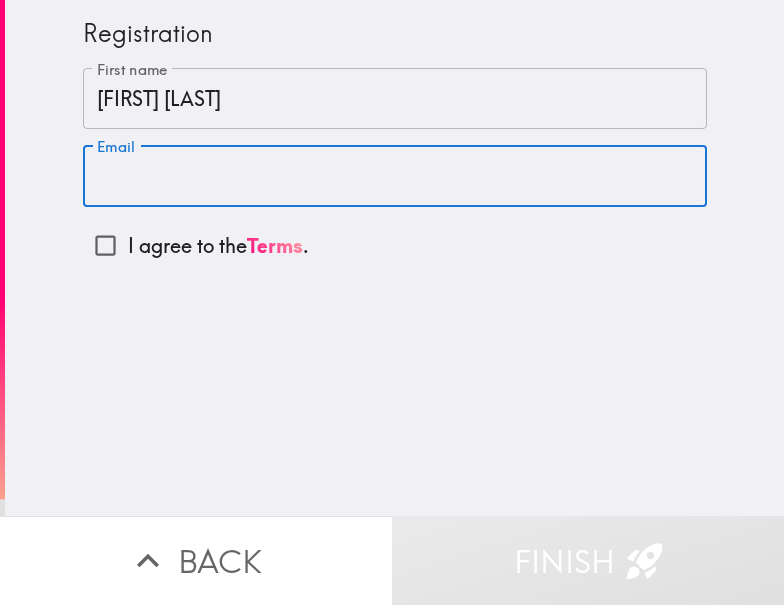 click on "Email" at bounding box center [395, 176] 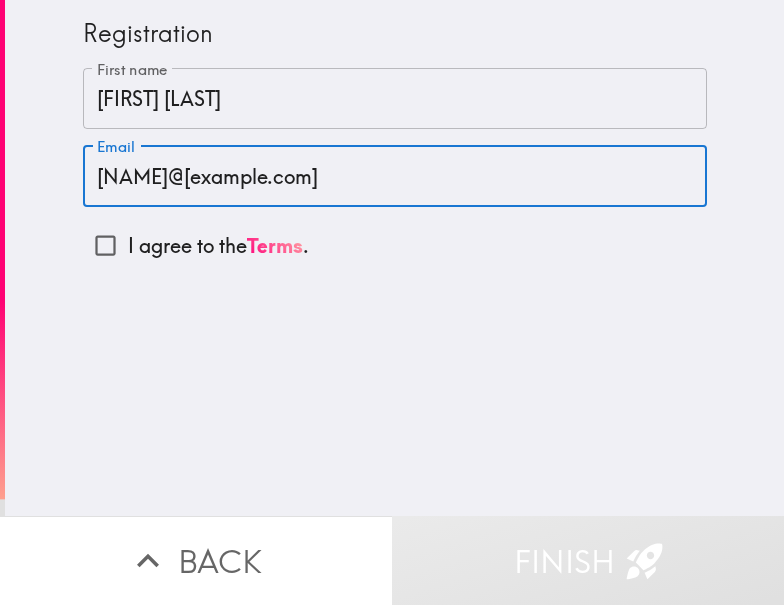 type on "[NAME]@[example.com]" 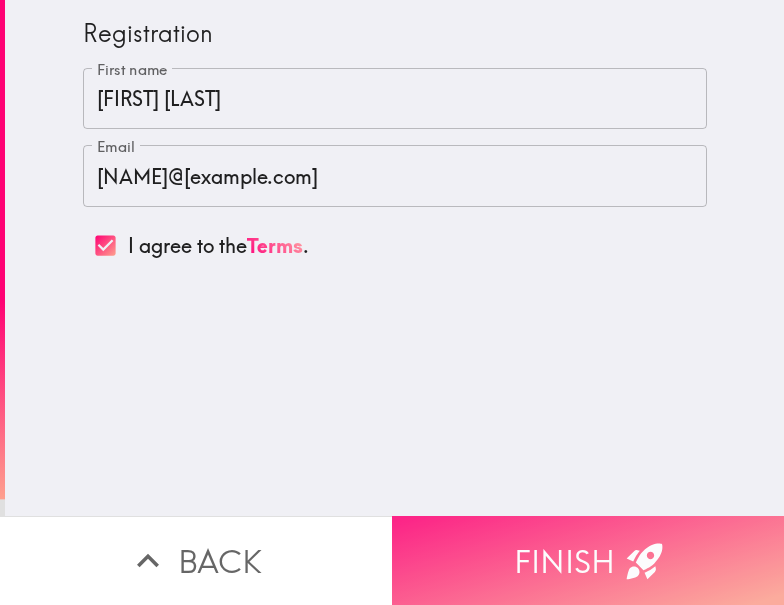click on "Finish" at bounding box center (588, 560) 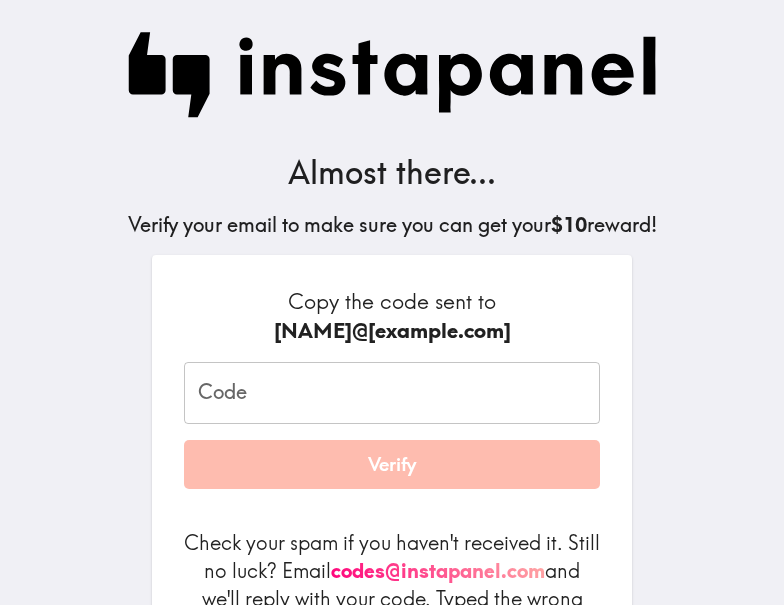 click on "Code" at bounding box center [392, 393] 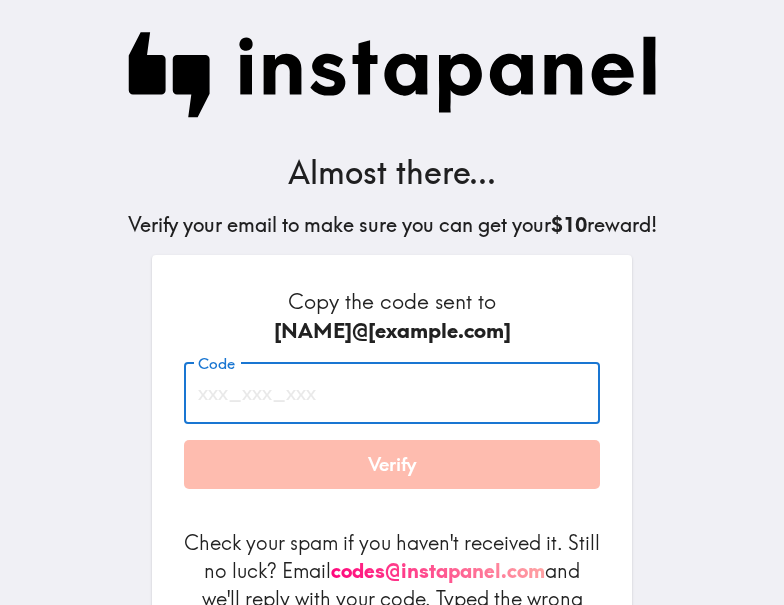 paste on "6Th_Djb_HDE" 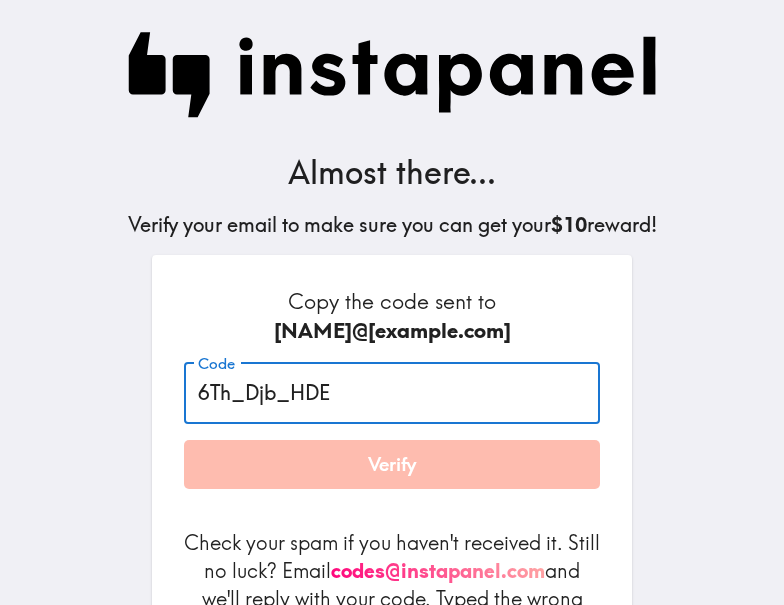 type on "6Th_Djb_HDE" 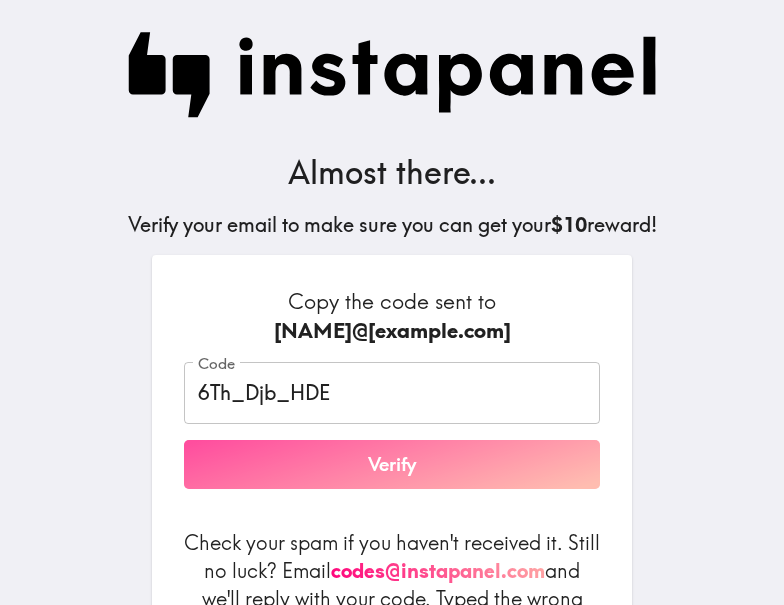 click on "Verify" at bounding box center [392, 465] 